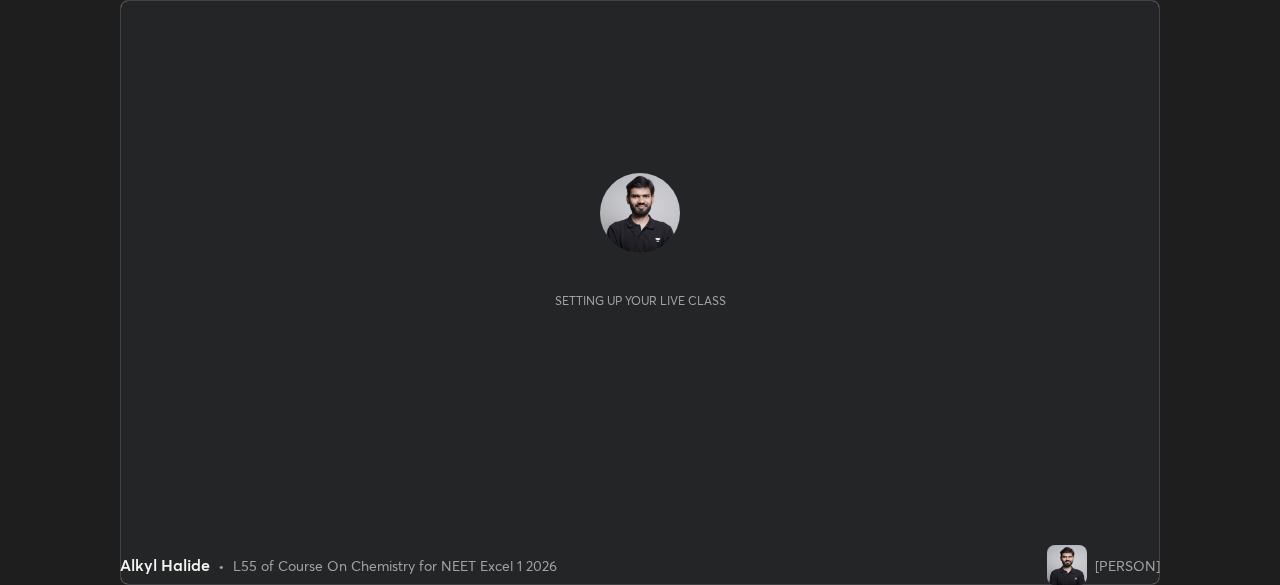 scroll, scrollTop: 0, scrollLeft: 0, axis: both 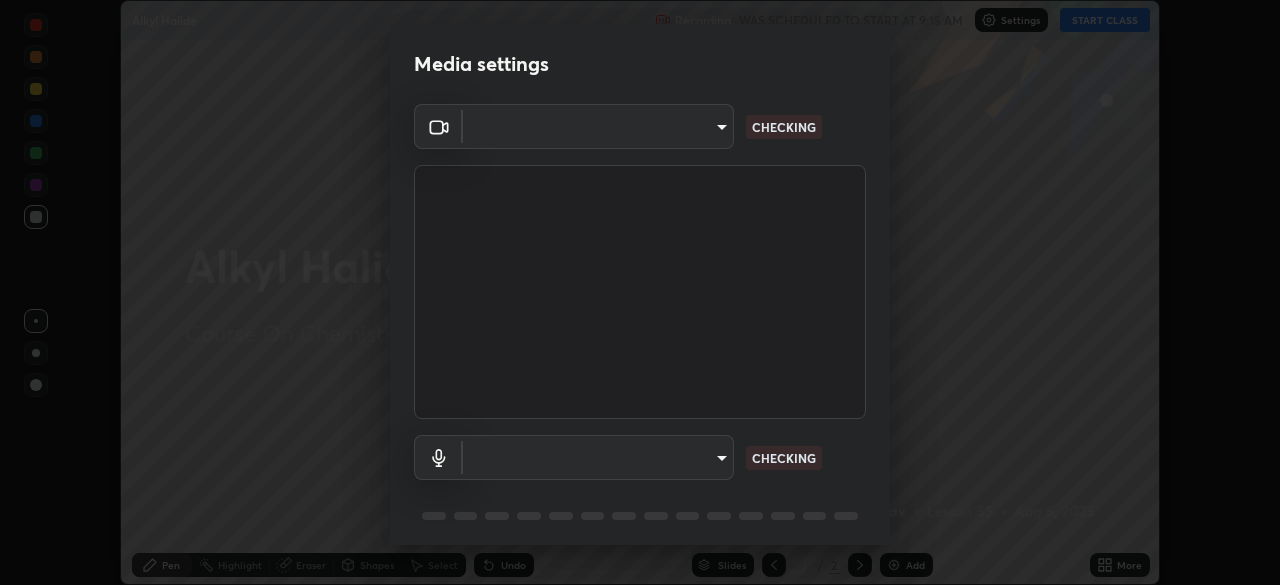 type on "02f9252223d8e1370837db888e7cd12e3eb86671d12c49afeeac8237547f353d" 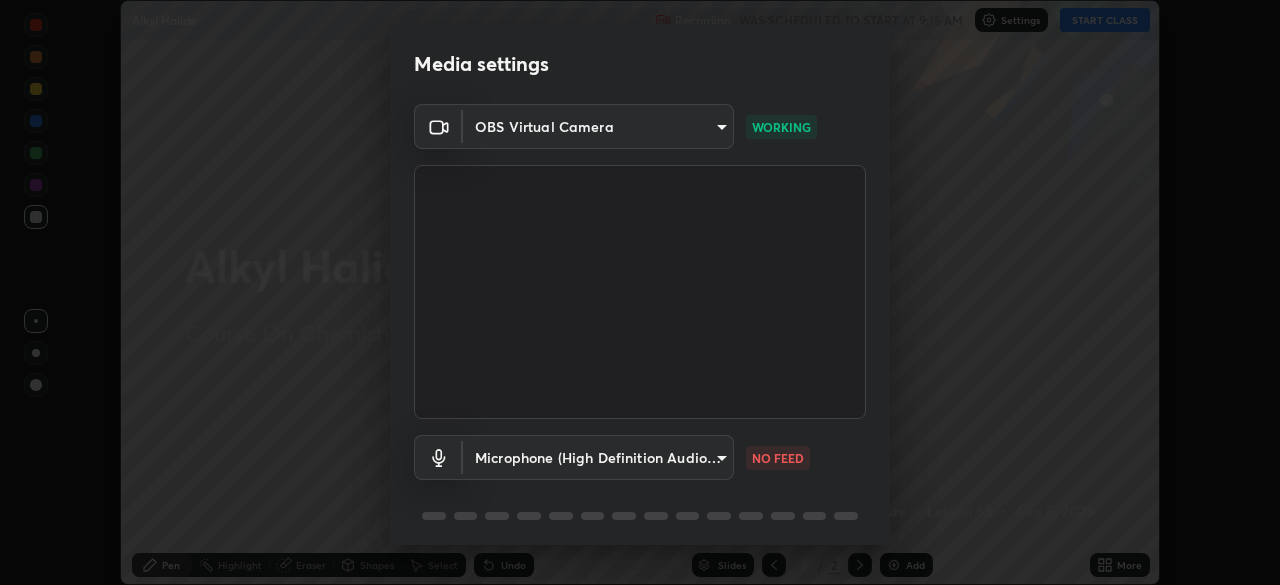 click on "Erase all Alkyl Halide Recording WAS SCHEDULED TO START AT  9:15 AM Settings START CLASS Setting up your live class Alkyl Halide • L55 of Course On Chemistry for NEET Excel 1 2026 [PERSON] Pen Highlight Eraser Shapes Select Undo Slides 2 / 2 Add More No doubts shared Encourage your learners to ask a doubt for better clarity Report an issue Reason for reporting Buffering Chat not working Audio - Video sync issue Educator video quality low ​ Attach an image Report Media settings OBS Virtual Camera [HASH] WORKING Microphone (High Definition Audio Device) [HASH] NO FEED 1 / 5 Next" at bounding box center [640, 292] 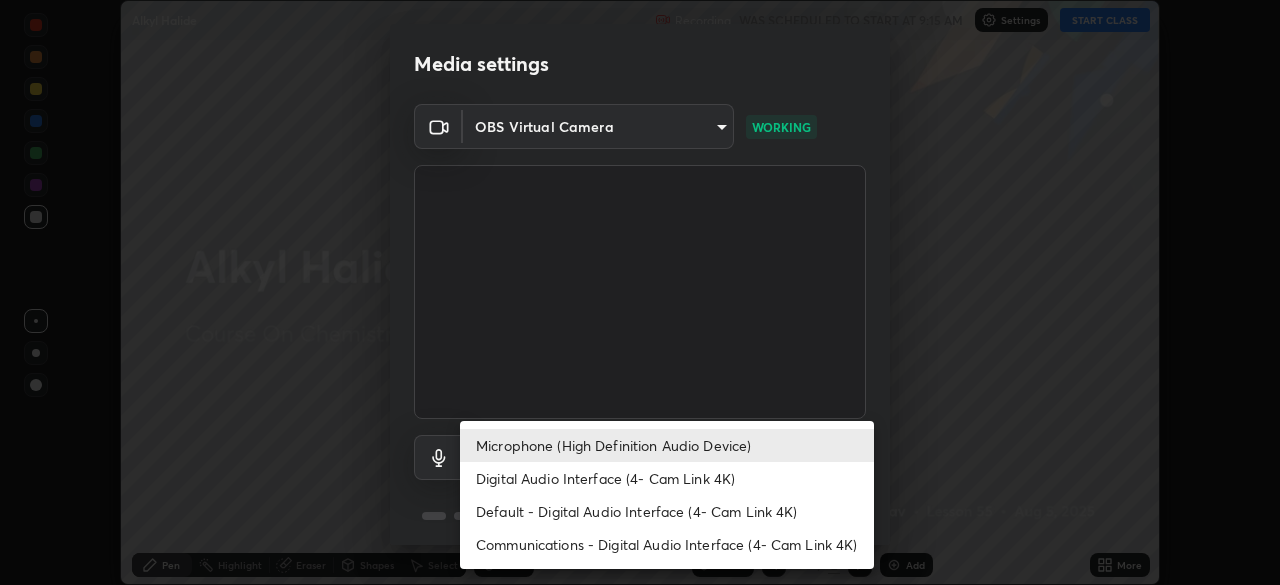 click on "Digital Audio Interface (4- Cam Link 4K)" at bounding box center [667, 478] 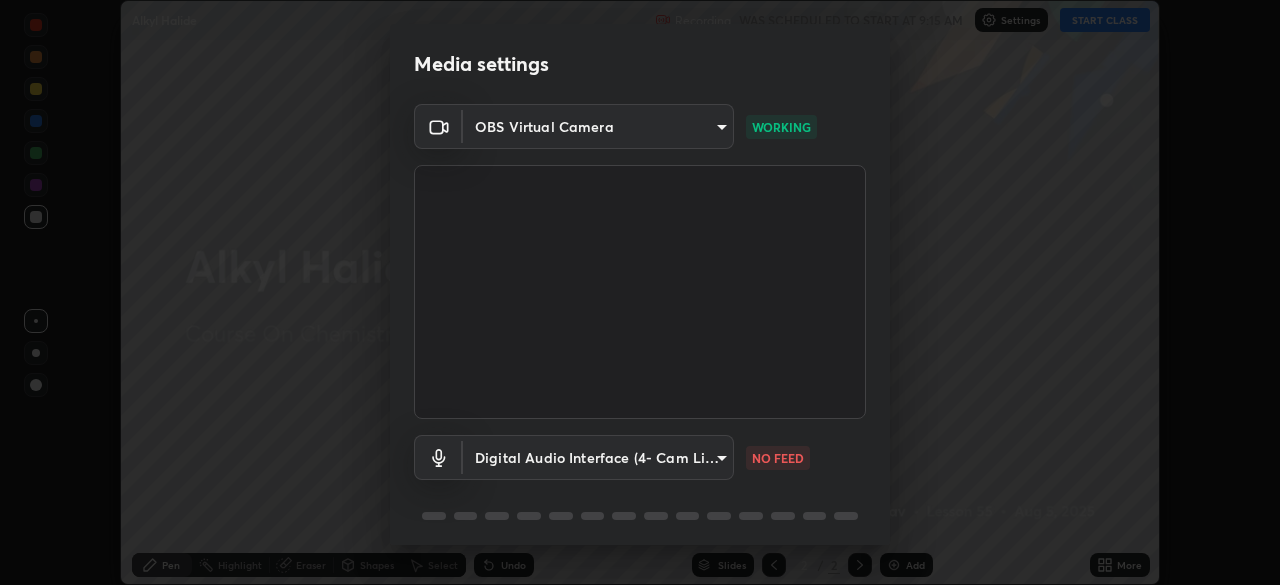 click on "Erase all Alkyl Halide Recording WAS SCHEDULED TO START AT  9:15 AM Settings START CLASS Setting up your live class Alkyl Halide • L55 of Course On Chemistry for NEET Excel 1 2026 [PERSON] Pen Highlight Eraser Shapes Select Undo Slides 2 / 2 Add More No doubts shared Encourage your learners to ask a doubt for better clarity Report an issue Reason for reporting Buffering Chat not working Audio - Video sync issue Educator video quality low ​ Attach an image Report Media settings OBS Virtual Camera [HASH] WORKING Digital Audio Interface (4- Cam Link 4K) [HASH] NO FEED 1 / 5 Next" at bounding box center [640, 292] 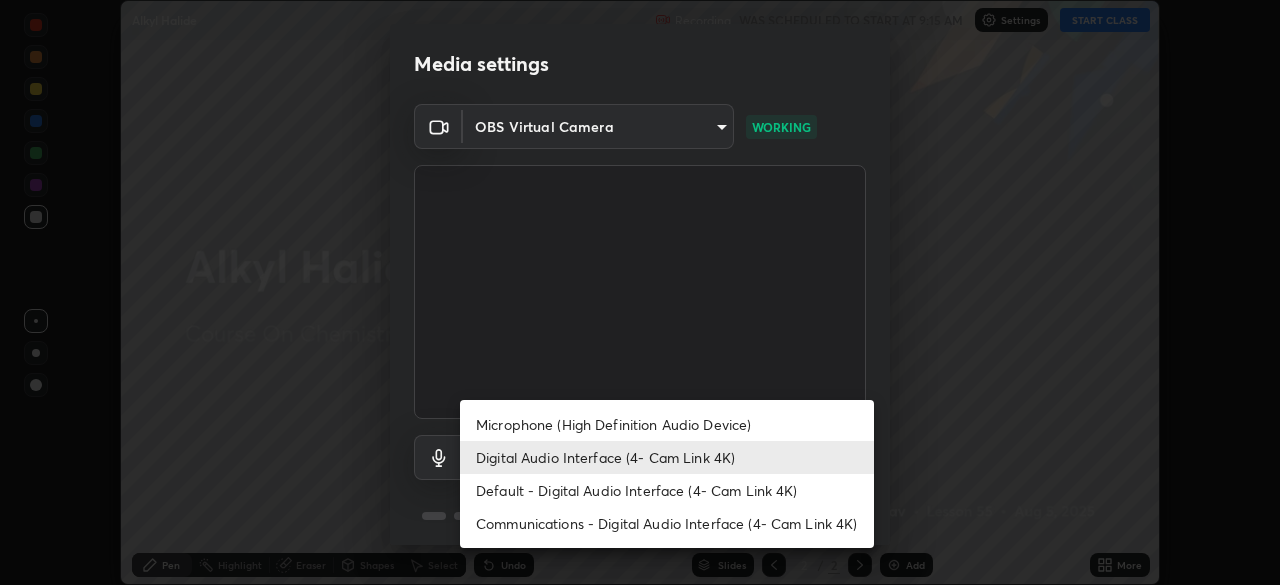 click on "Microphone (High Definition Audio Device)" at bounding box center (667, 424) 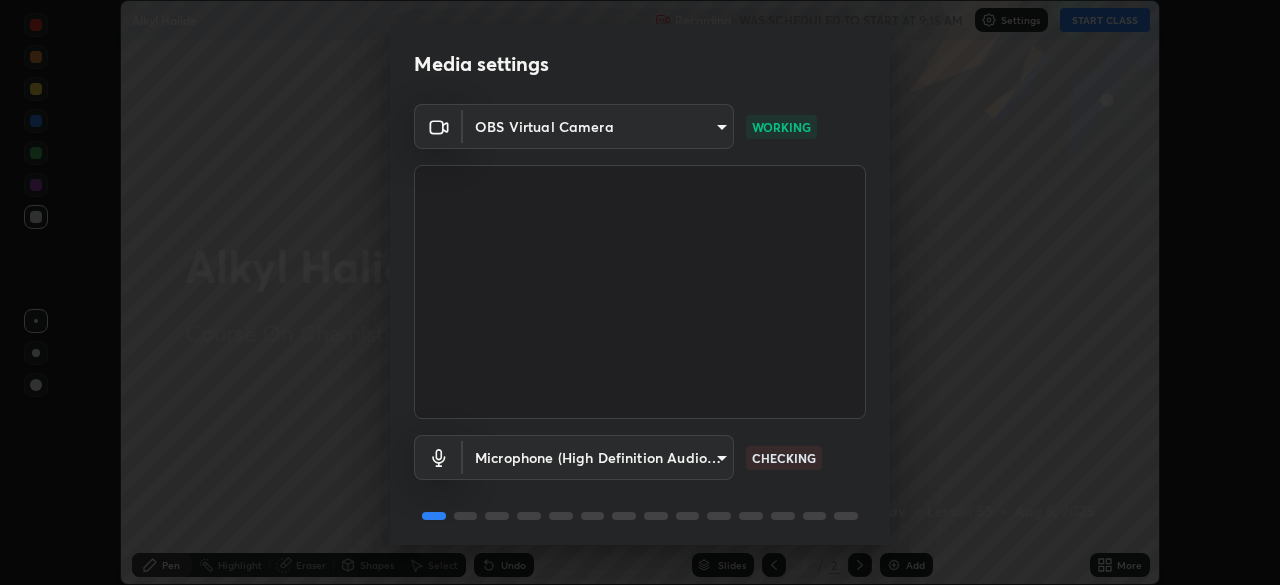 click on "Erase all Alkyl Halide Recording WAS SCHEDULED TO START AT  9:15 AM Settings START CLASS Setting up your live class Alkyl Halide • L55 of Course On Chemistry for NEET Excel 1 2026 [PERSON] Pen Highlight Eraser Shapes Select Undo Slides 2 / 2 Add More No doubts shared Encourage your learners to ask a doubt for better clarity Report an issue Reason for reporting Buffering Chat not working Audio - Video sync issue Educator video quality low ​ Attach an image Report Media settings OBS Virtual Camera [HASH] WORKING Microphone (High Definition Audio Device) [HASH] CHECKING 1 / 5 Next" at bounding box center [640, 292] 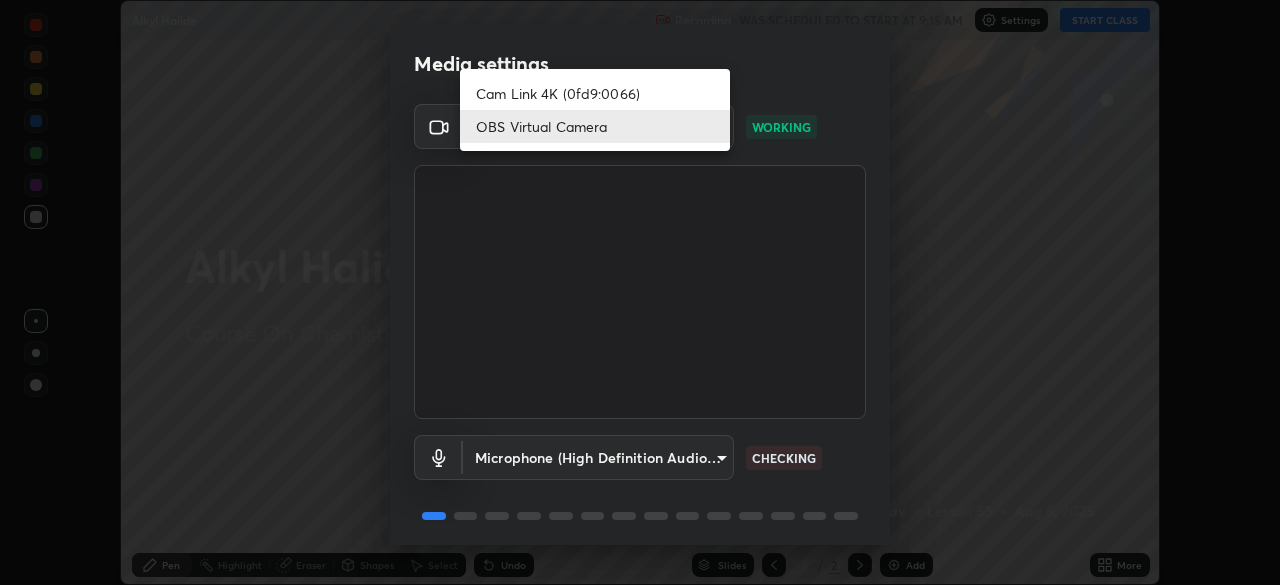 click on "Cam Link 4K (0fd9:0066)" at bounding box center [595, 93] 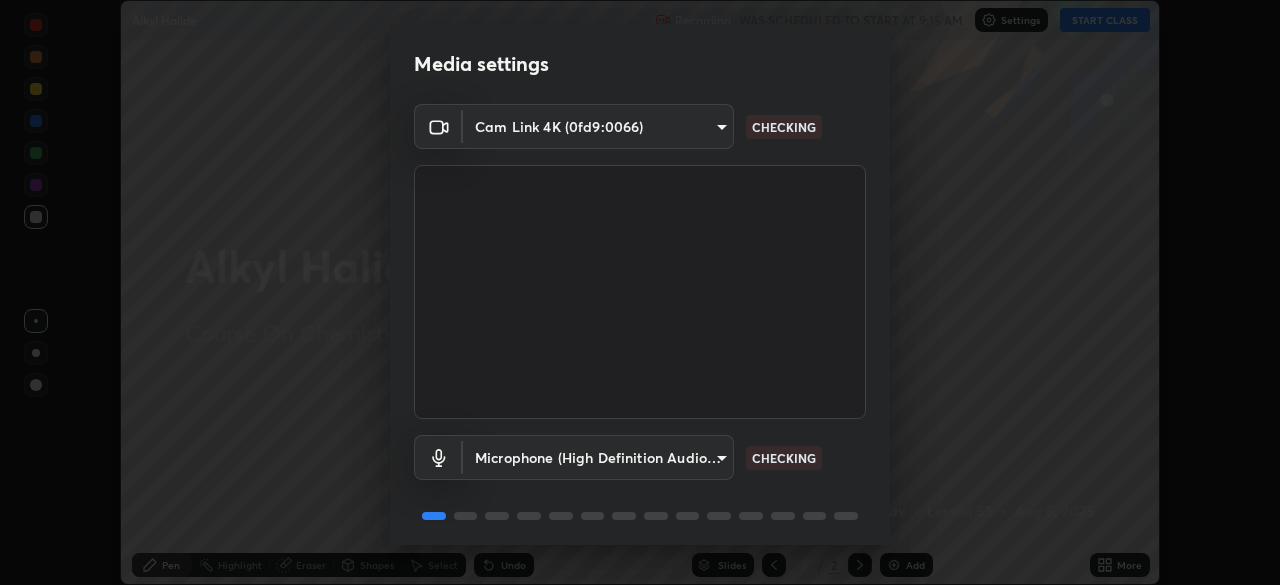 scroll, scrollTop: 71, scrollLeft: 0, axis: vertical 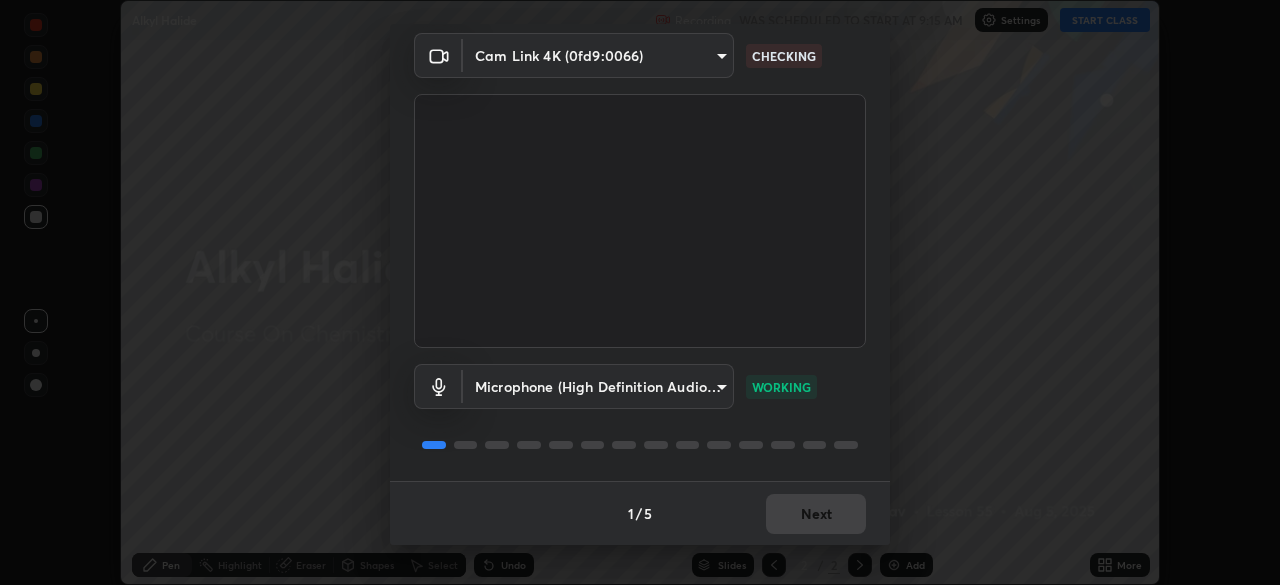 click on "1 / 5 Next" at bounding box center [640, 513] 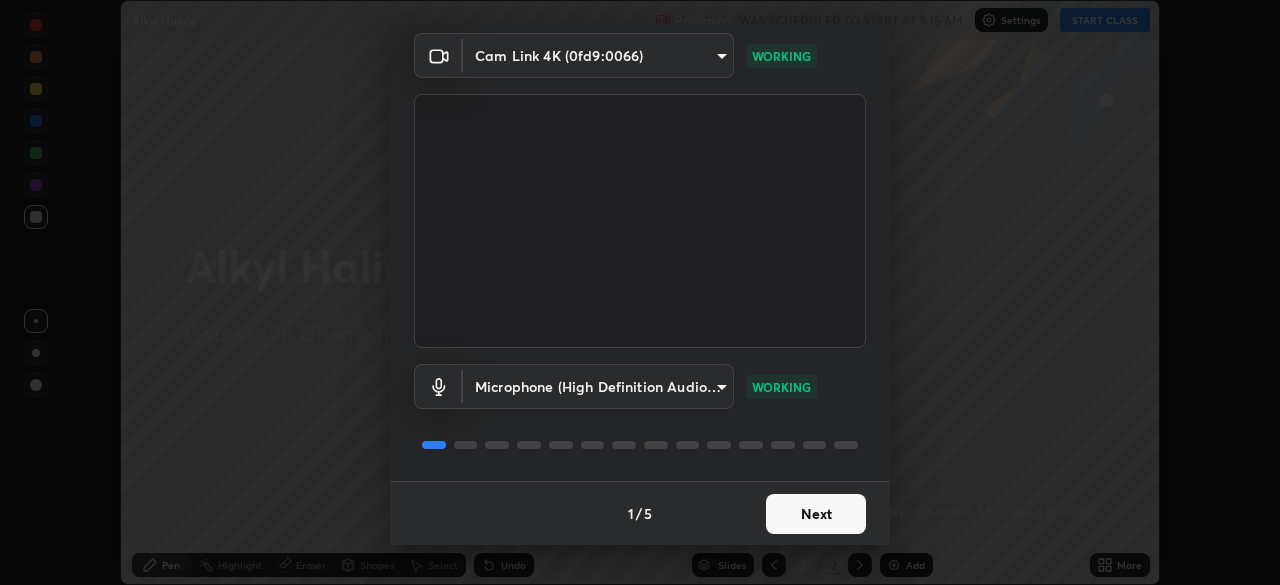 click on "Next" at bounding box center (816, 514) 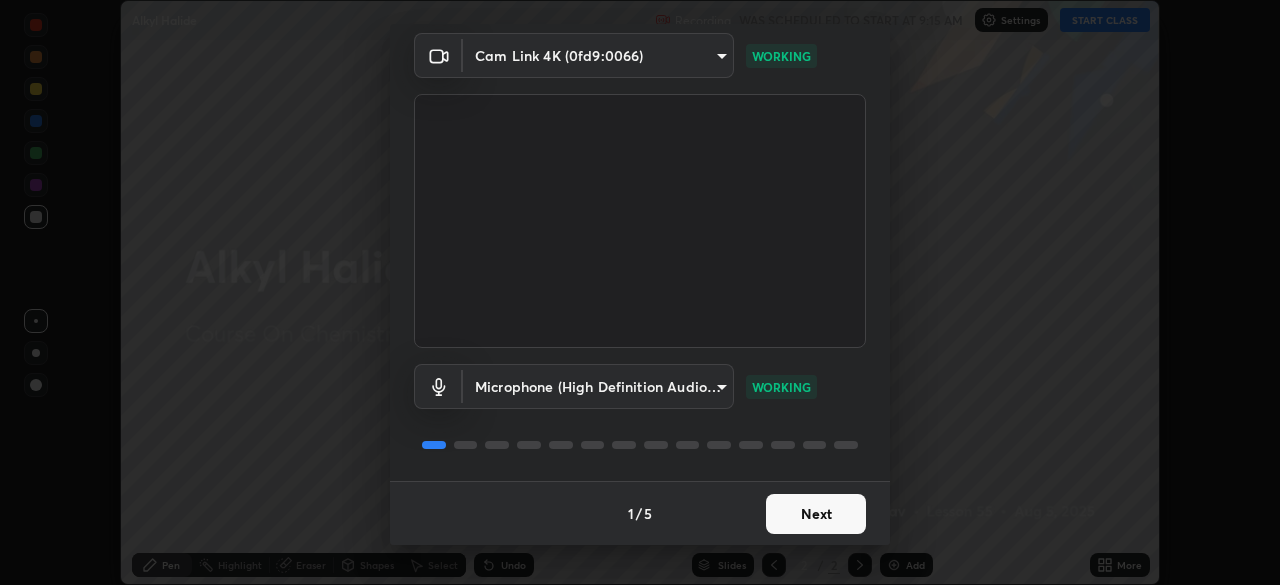 scroll, scrollTop: 0, scrollLeft: 0, axis: both 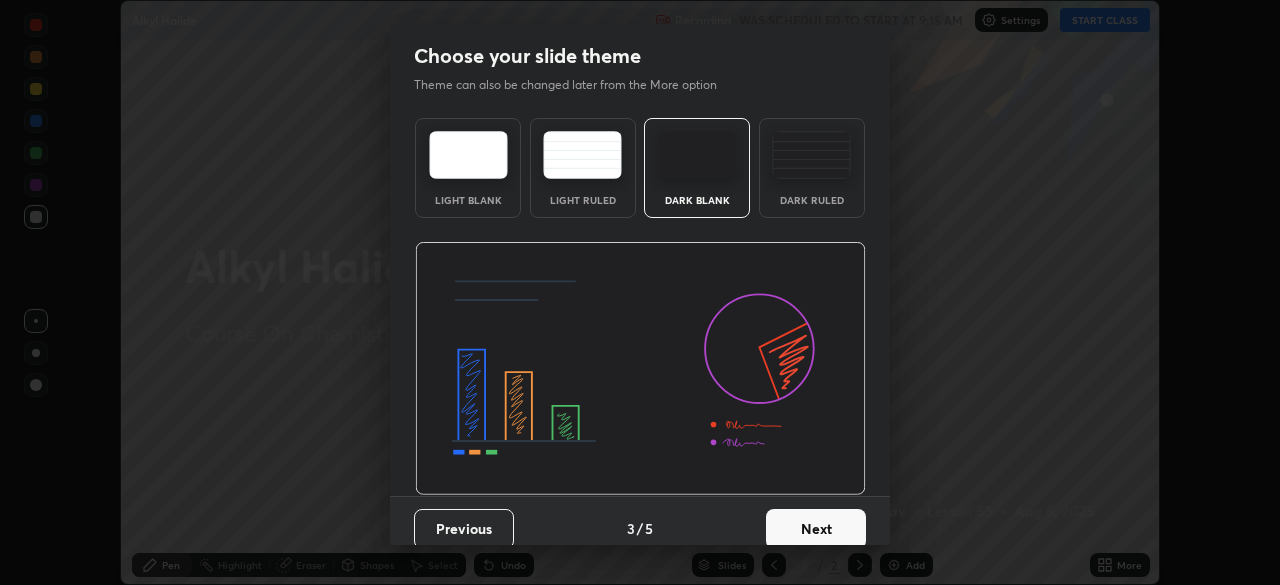 click on "Next" at bounding box center [816, 529] 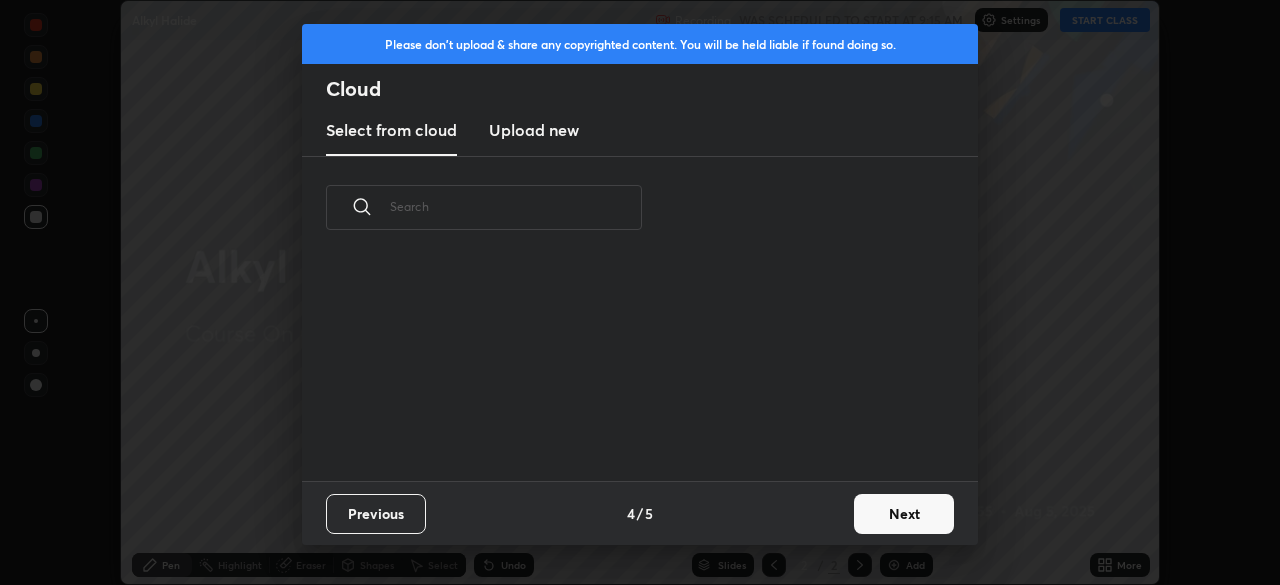 click on "Next" at bounding box center (904, 514) 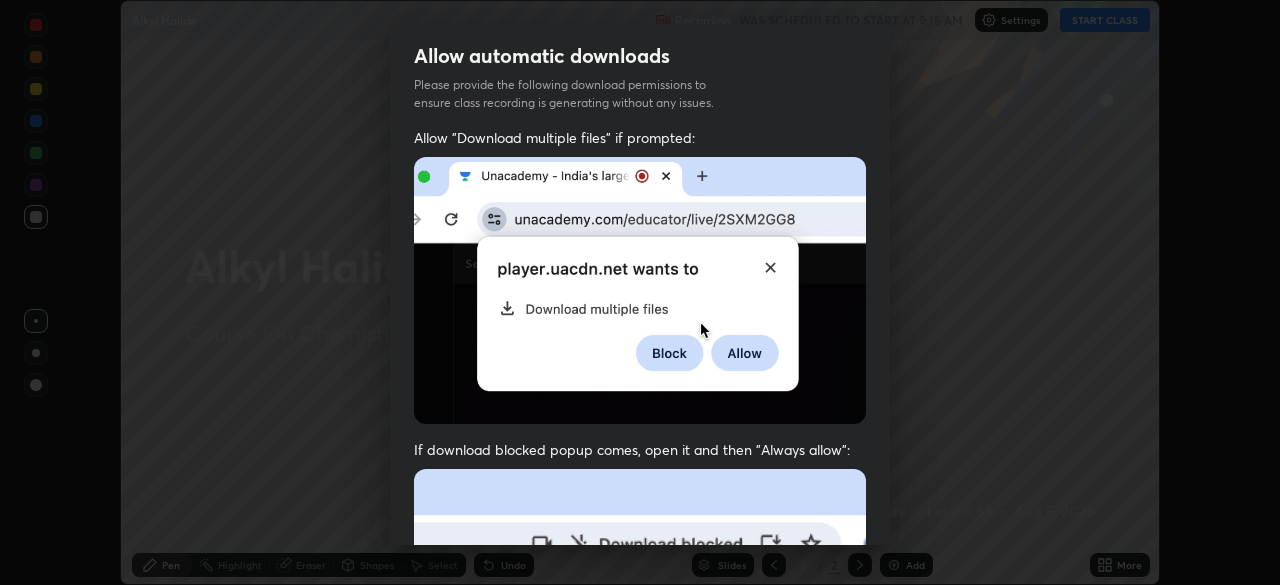 click on "Allow "Download multiple files" if prompted: If download blocked popup comes, open it and then "Always allow": I agree that if I don't provide required permissions, class recording will not be generated" at bounding box center (640, 549) 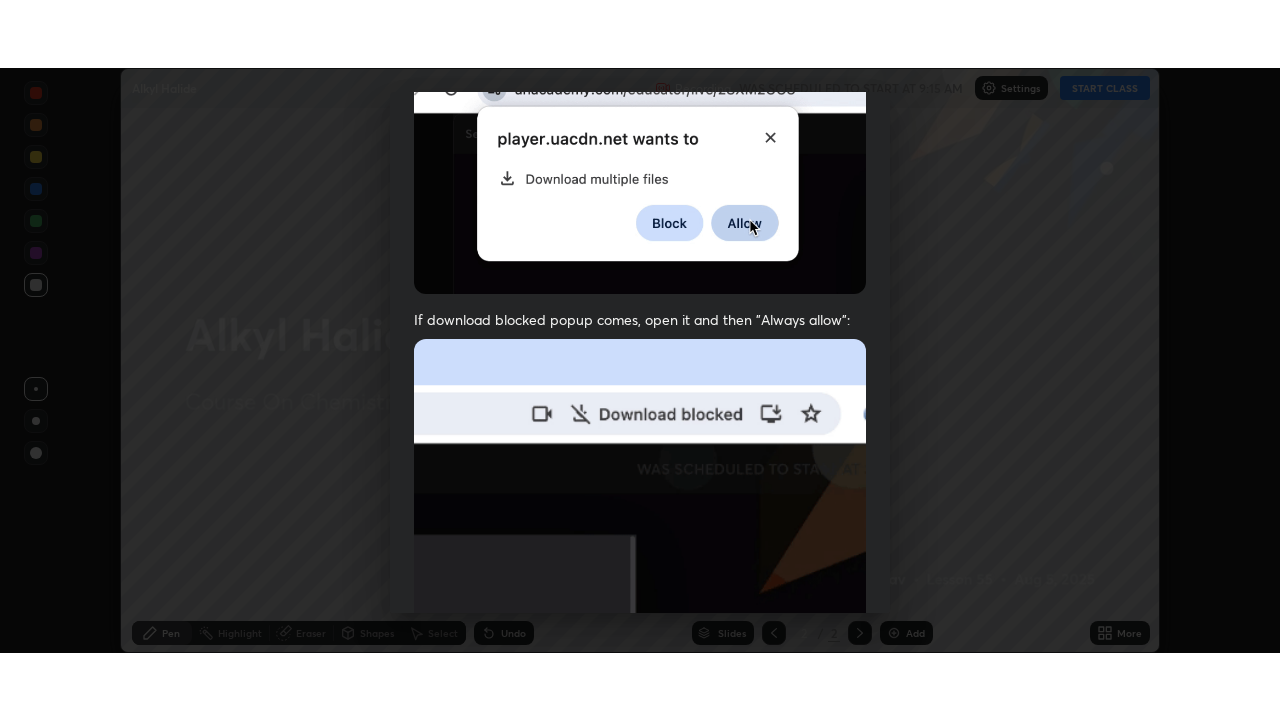 scroll, scrollTop: 479, scrollLeft: 0, axis: vertical 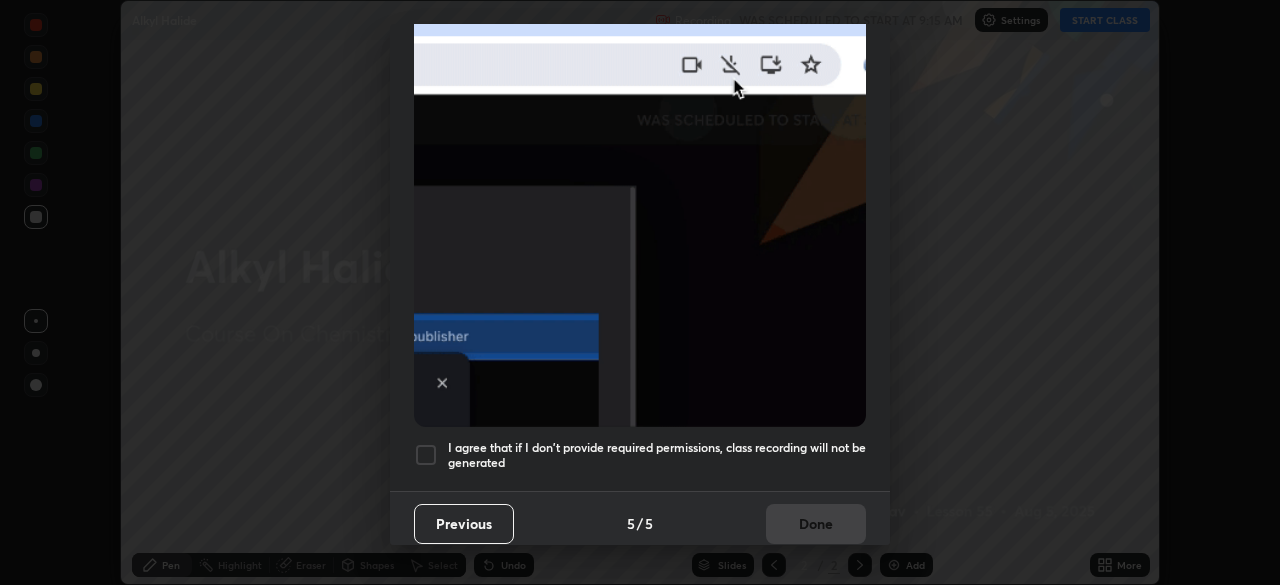 click on "I agree that if I don't provide required permissions, class recording will not be generated" at bounding box center (657, 455) 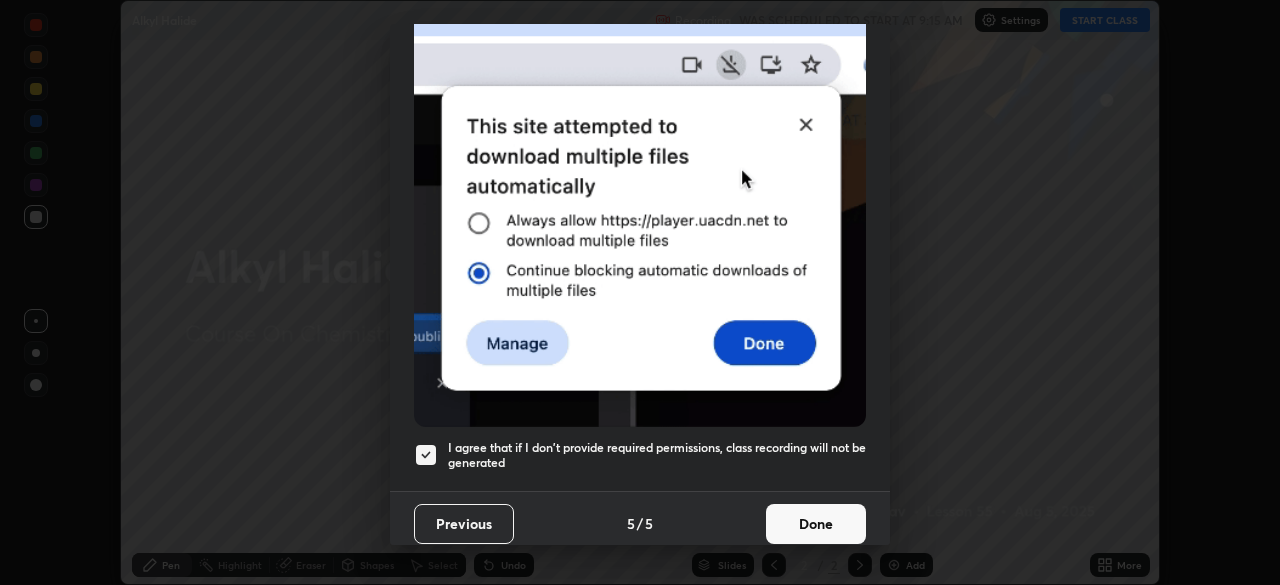 click on "Done" at bounding box center [816, 524] 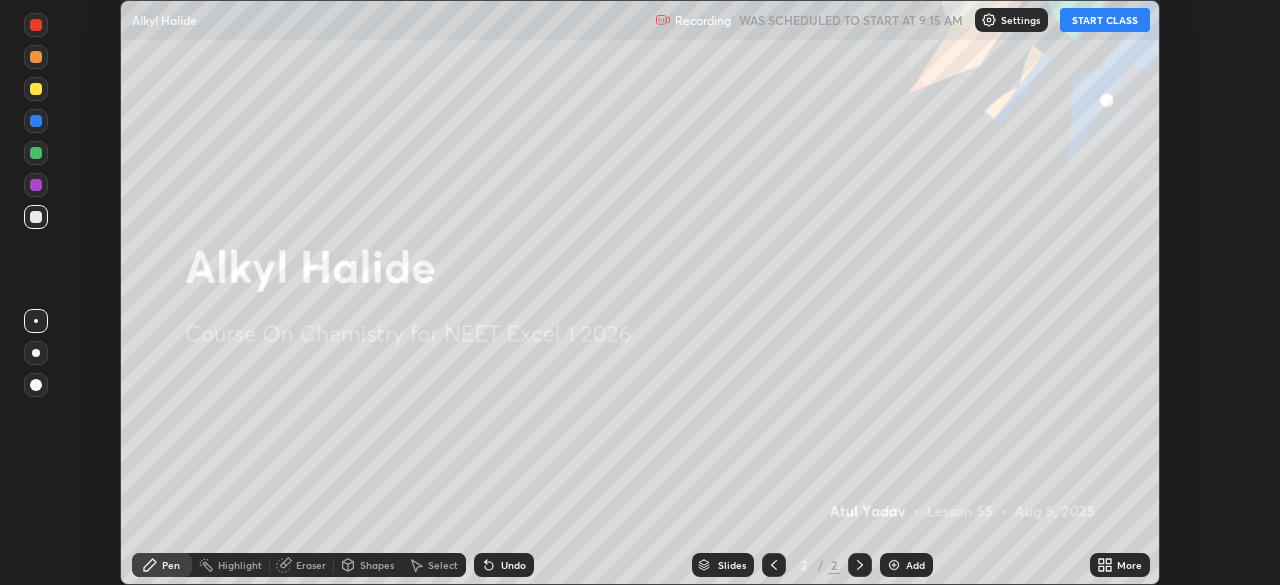 click on "START CLASS" at bounding box center (1105, 20) 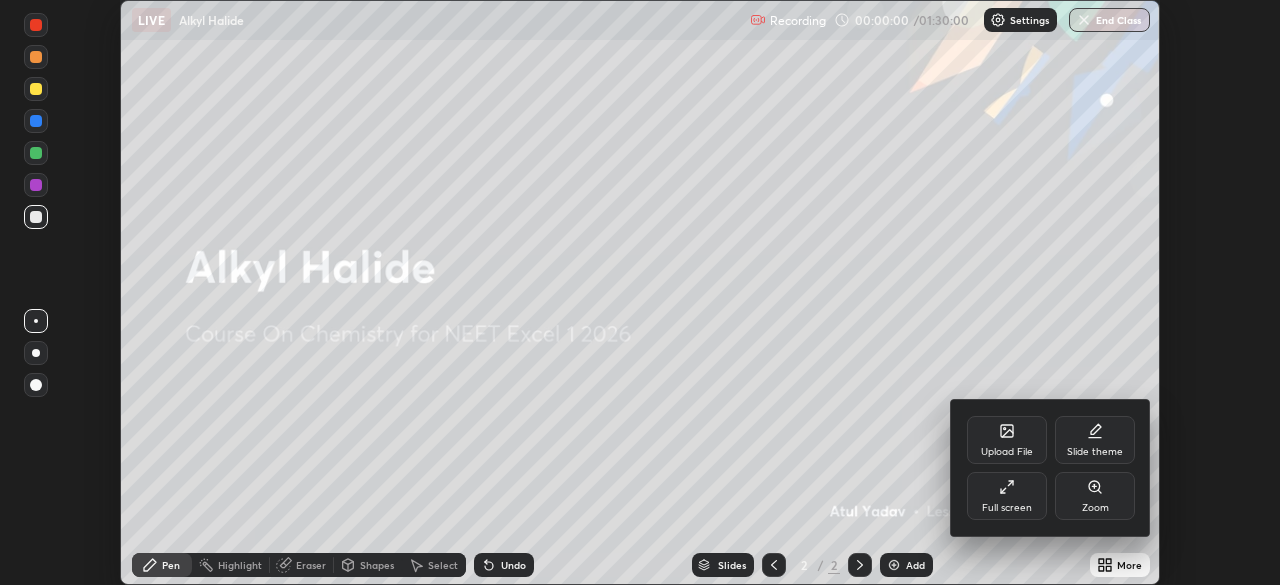 click on "Full screen" at bounding box center (1007, 496) 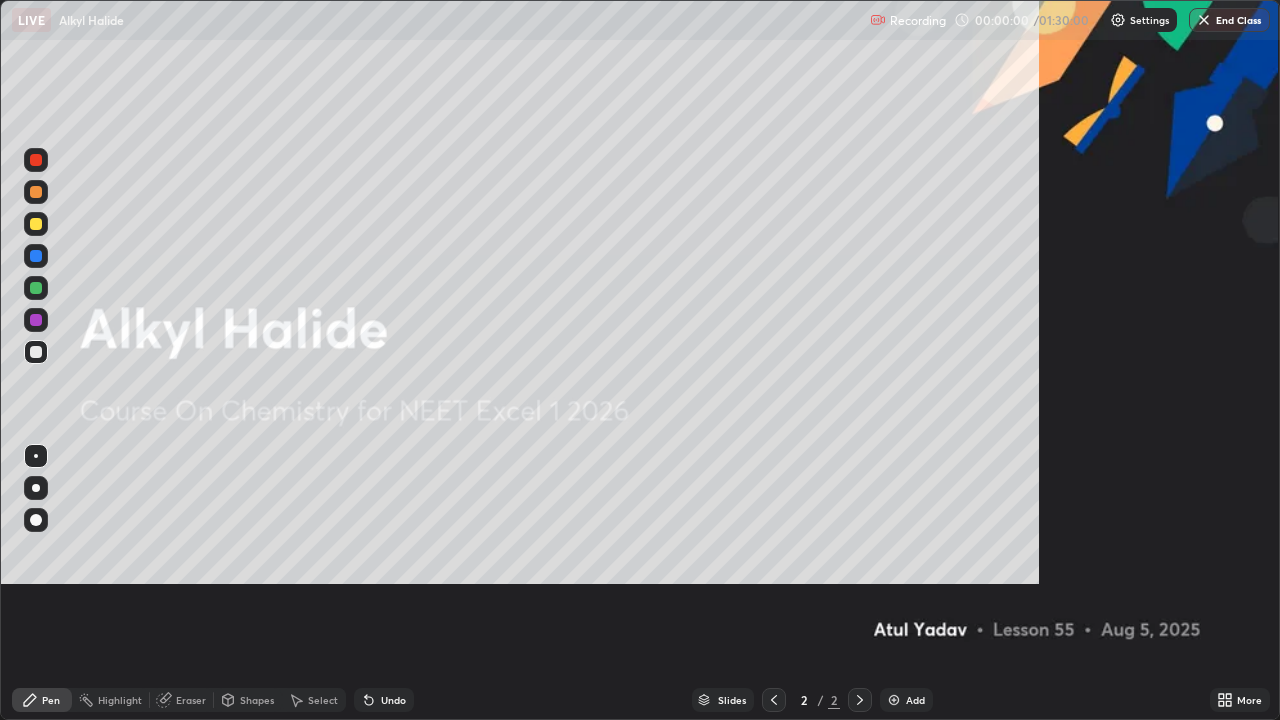 scroll, scrollTop: 99280, scrollLeft: 98720, axis: both 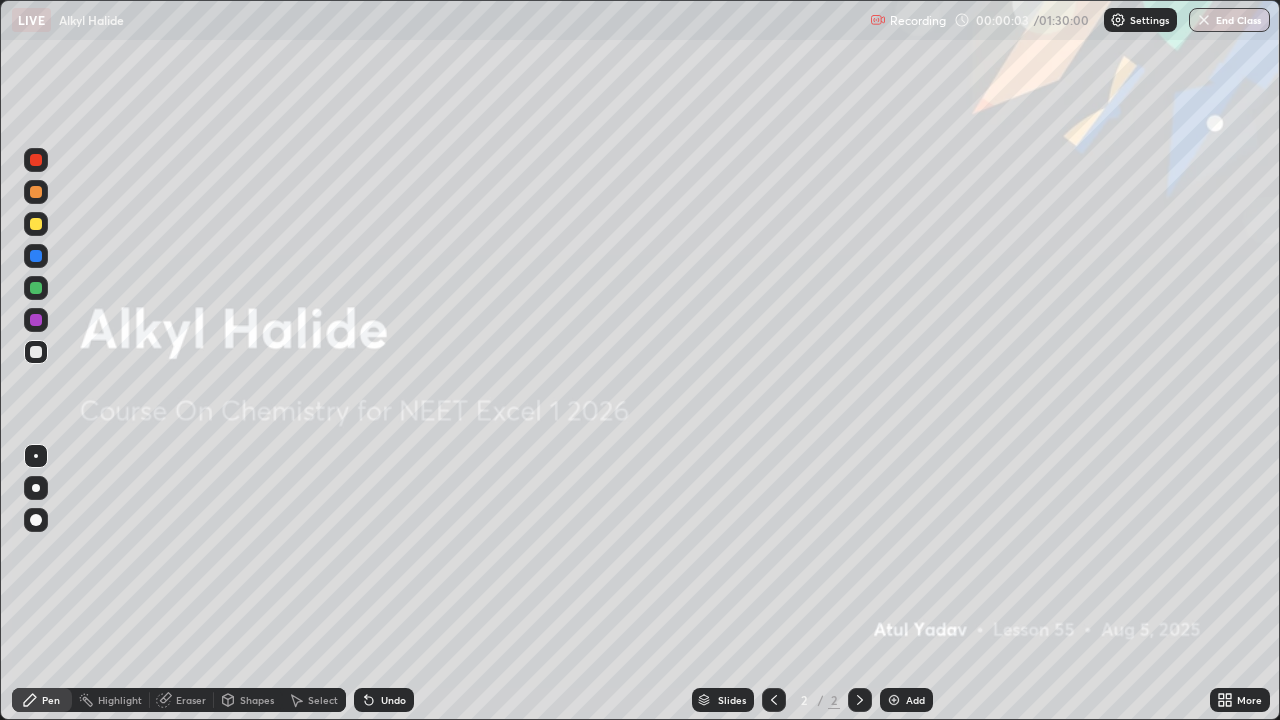 click at bounding box center (894, 700) 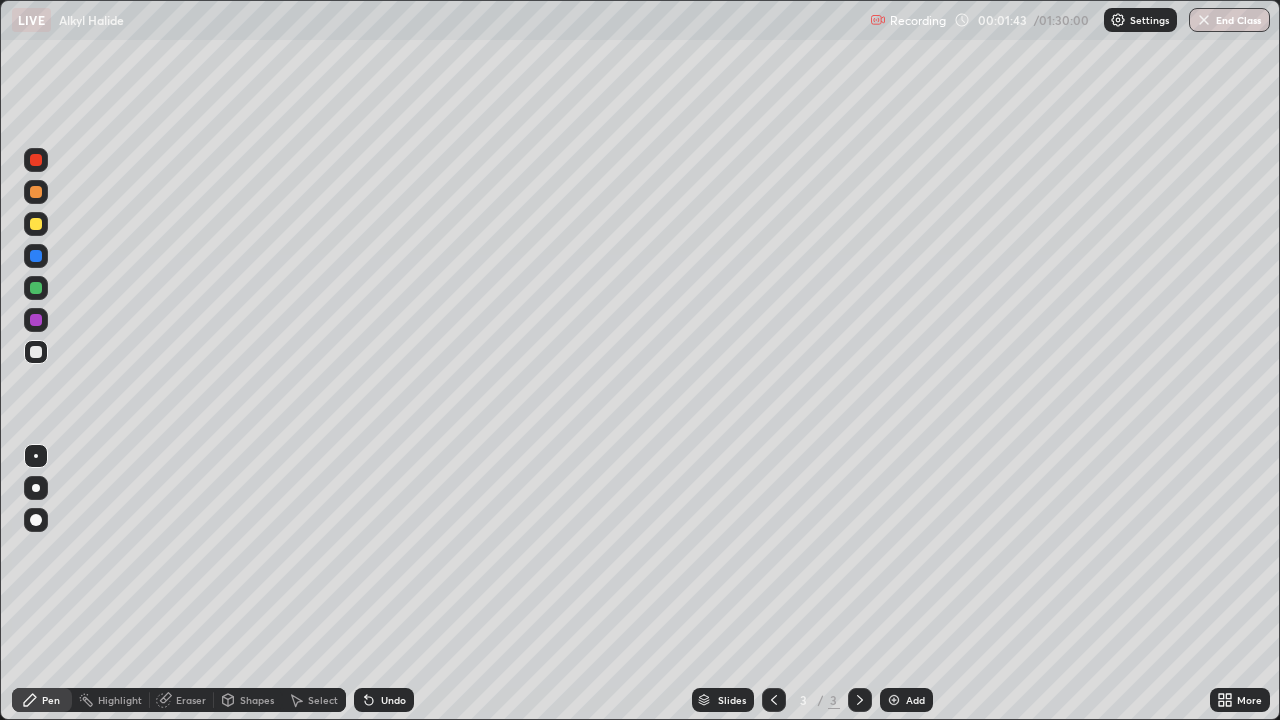 click at bounding box center (36, 488) 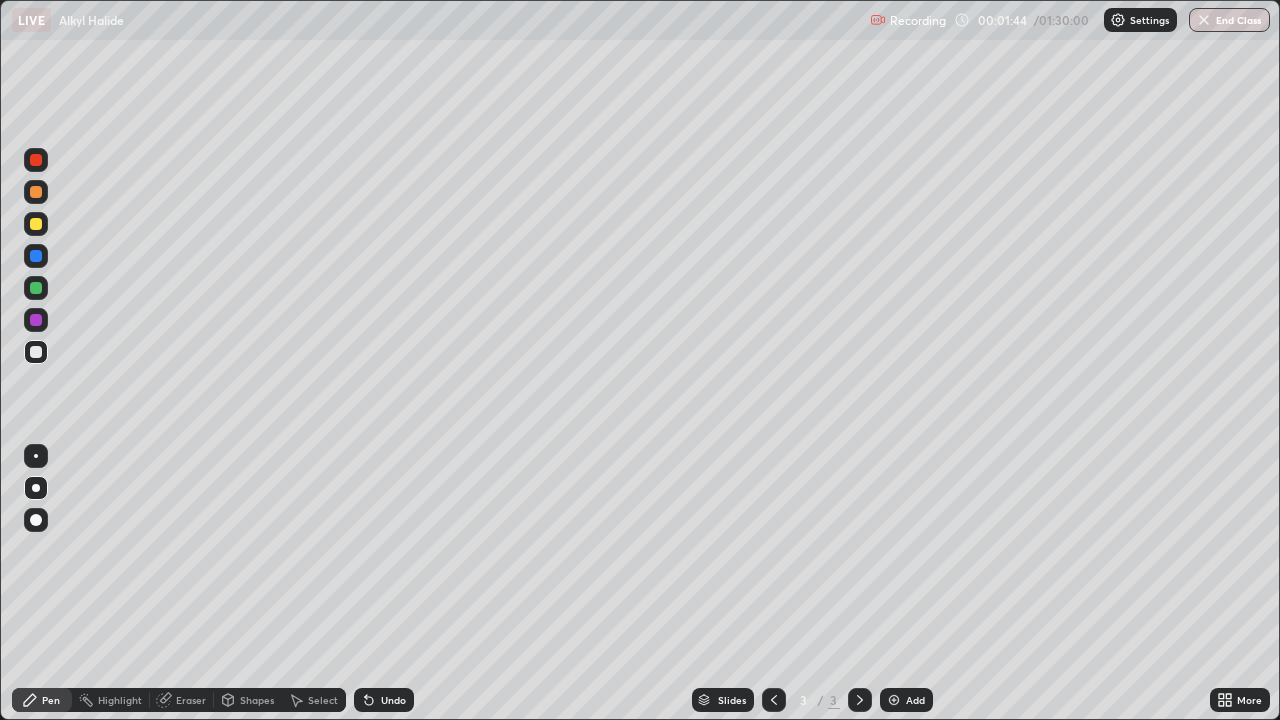 click at bounding box center [36, 320] 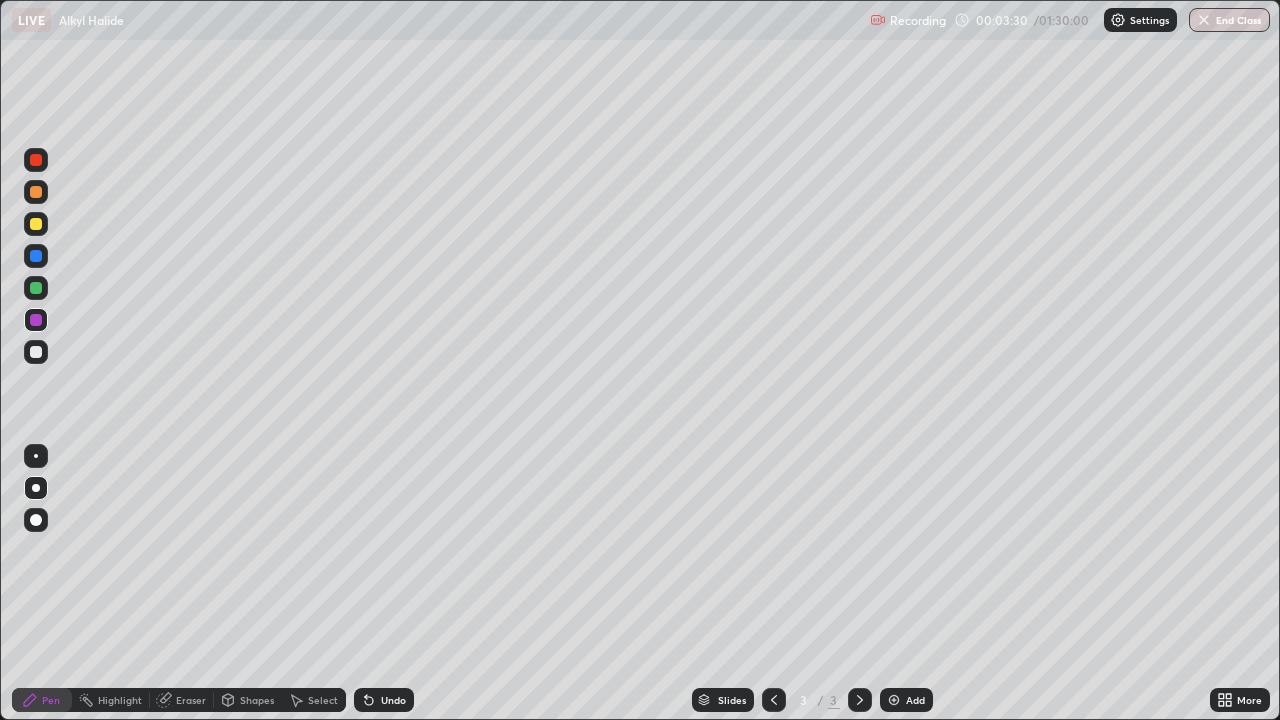 click at bounding box center (36, 160) 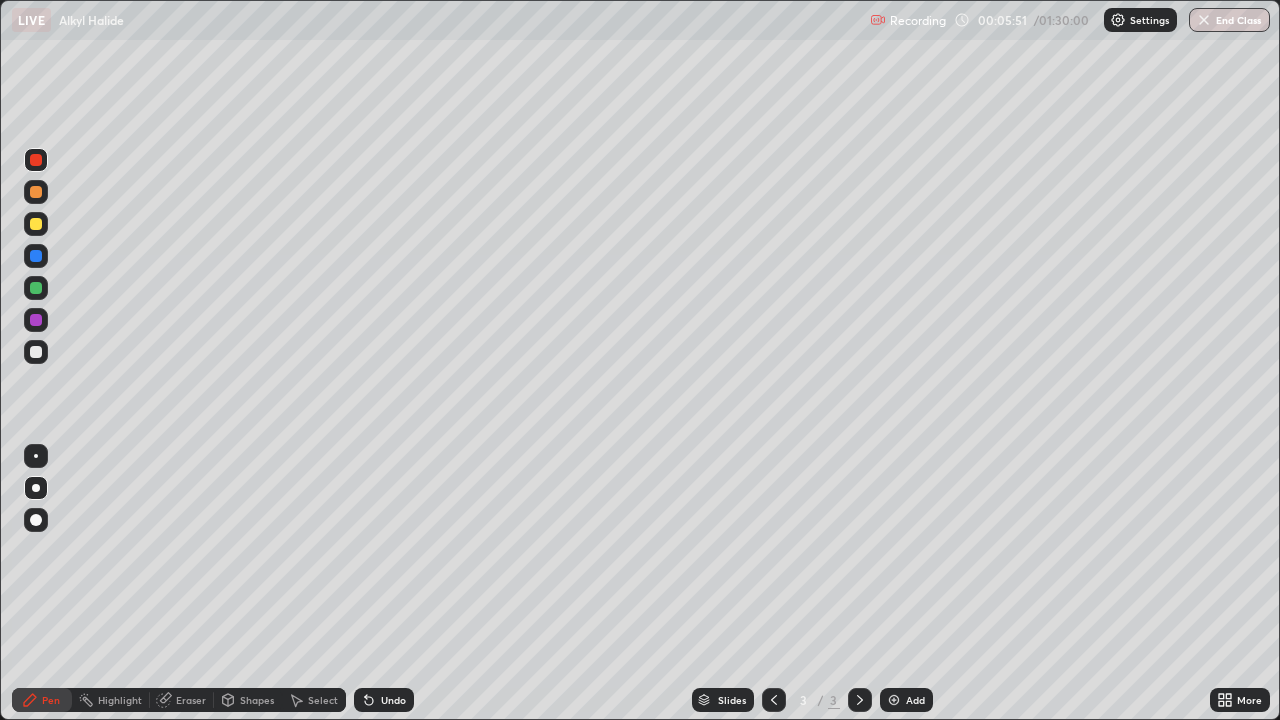click on "Undo" at bounding box center (384, 700) 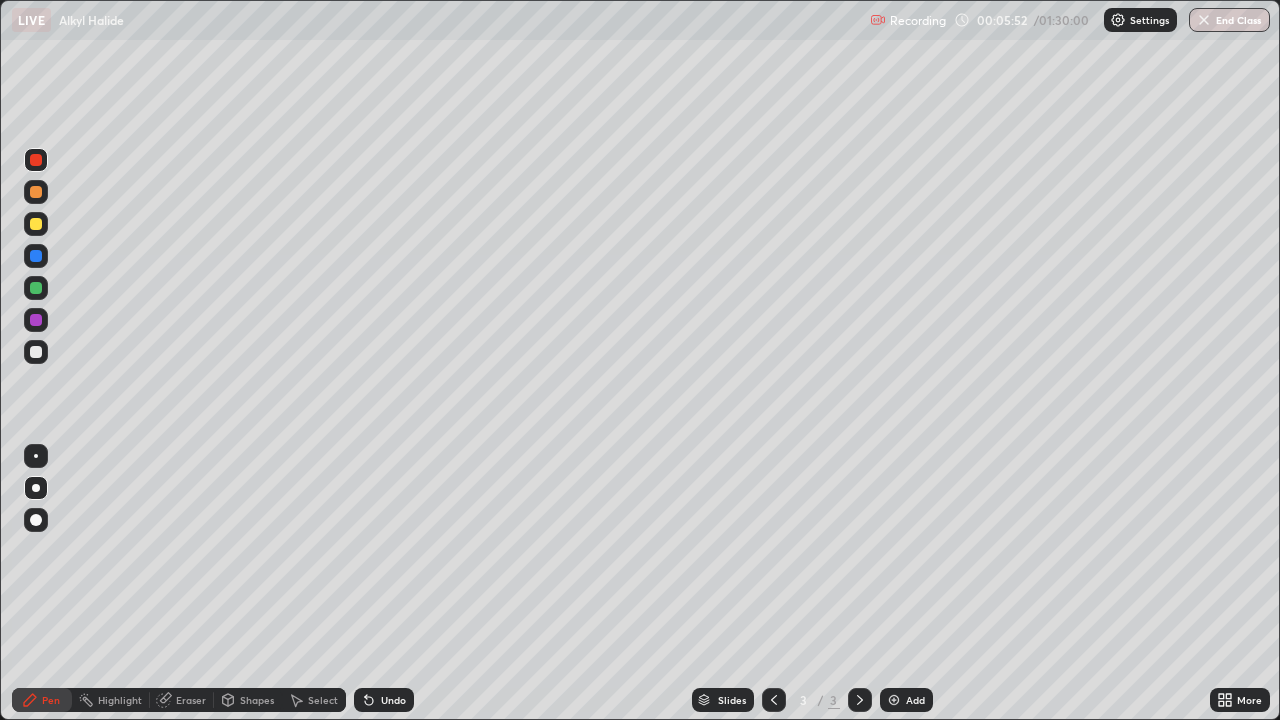 click on "Undo" at bounding box center (384, 700) 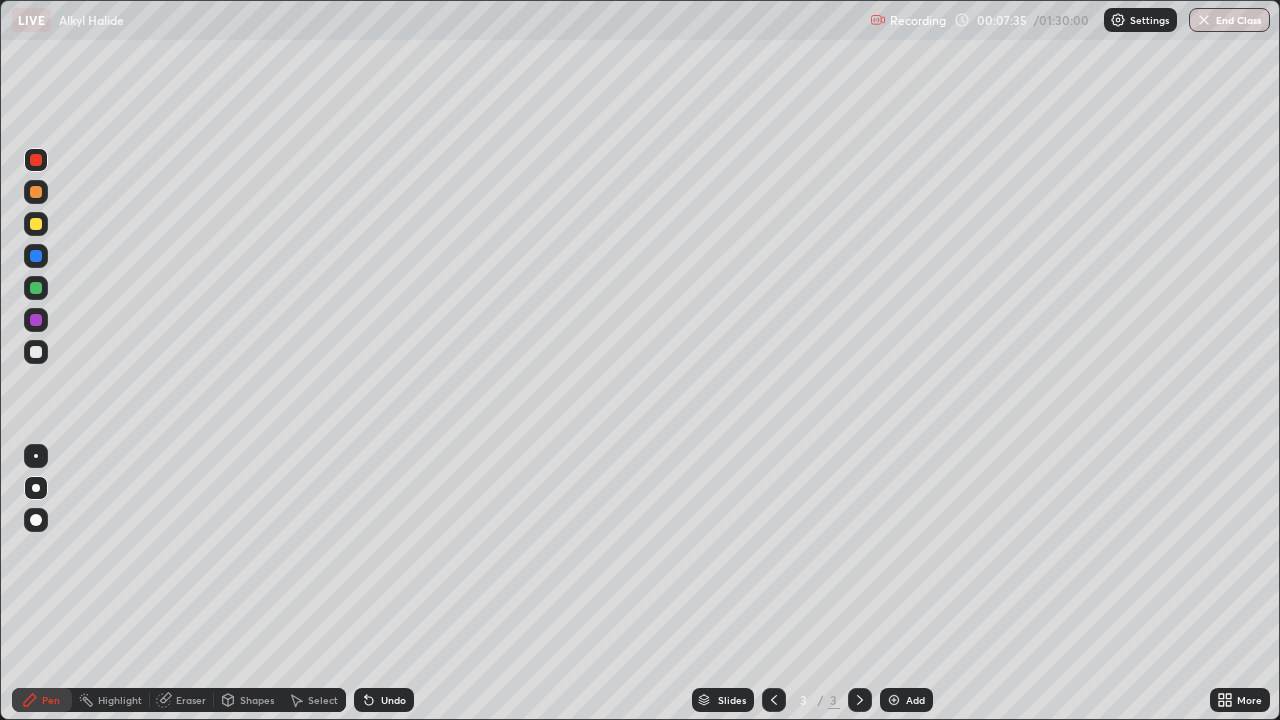 click on "Add" at bounding box center (906, 700) 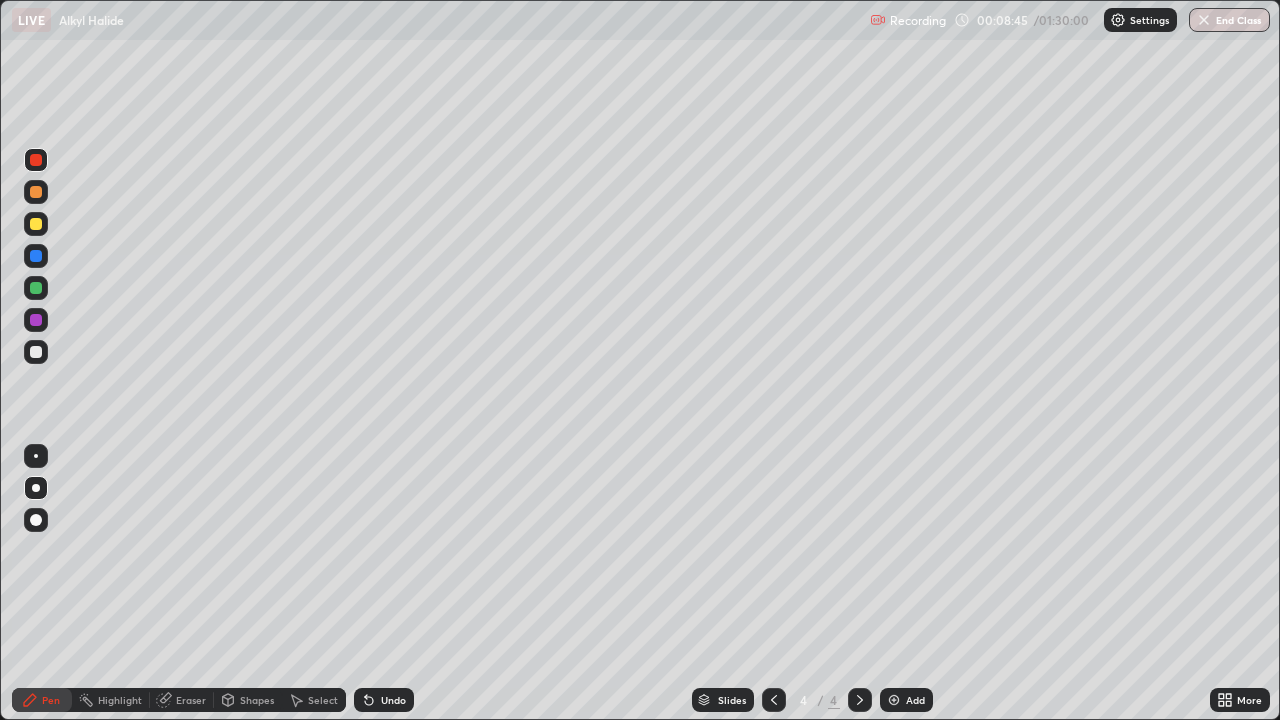 click on "Eraser" at bounding box center [191, 700] 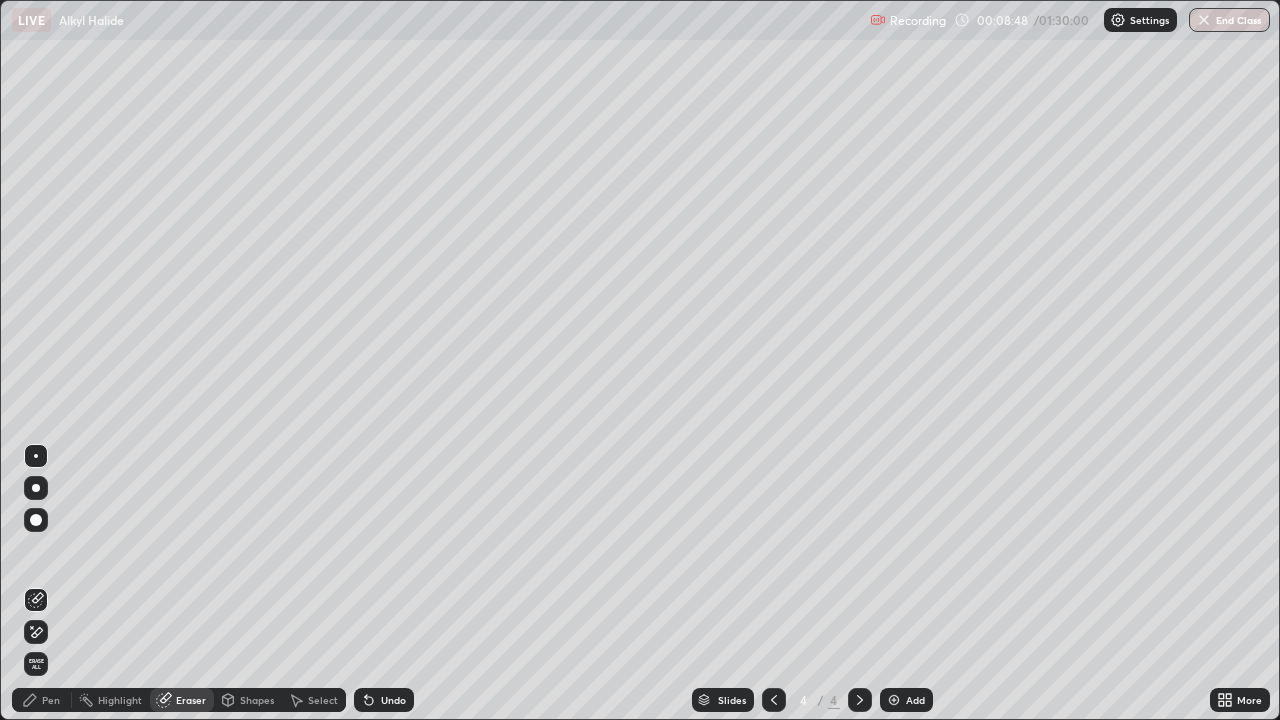 click 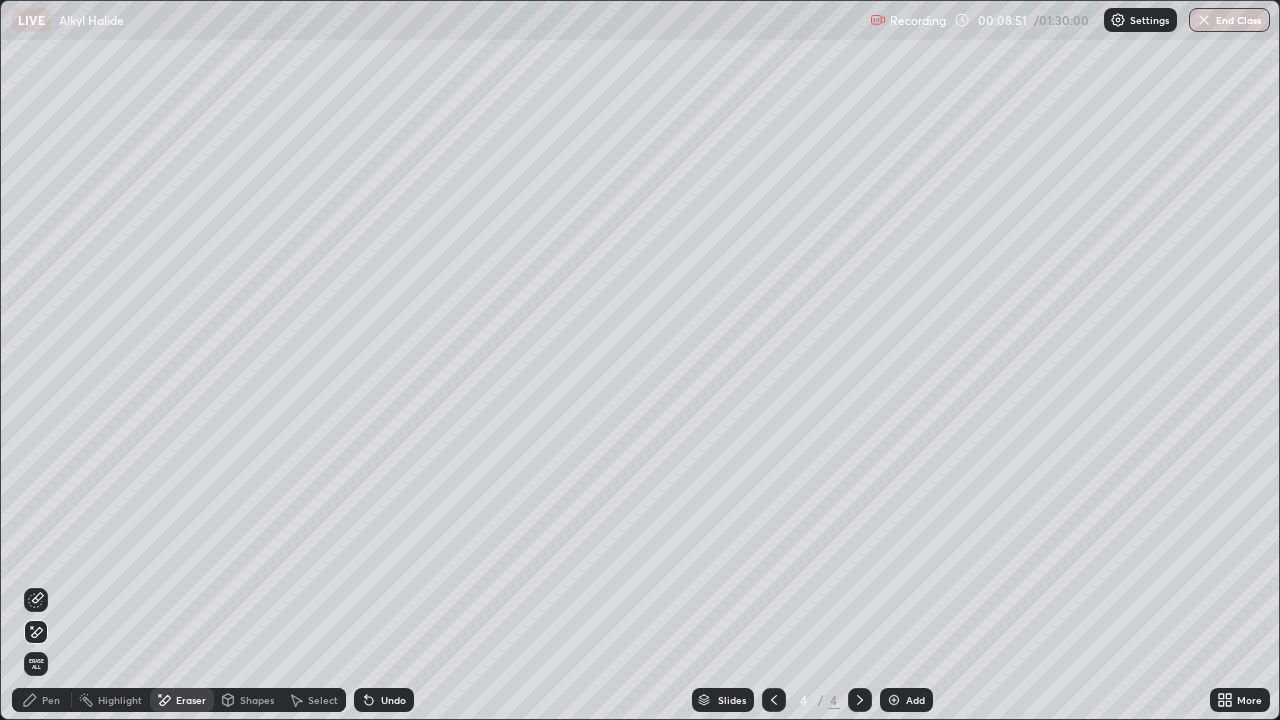 click on "Pen" at bounding box center [51, 700] 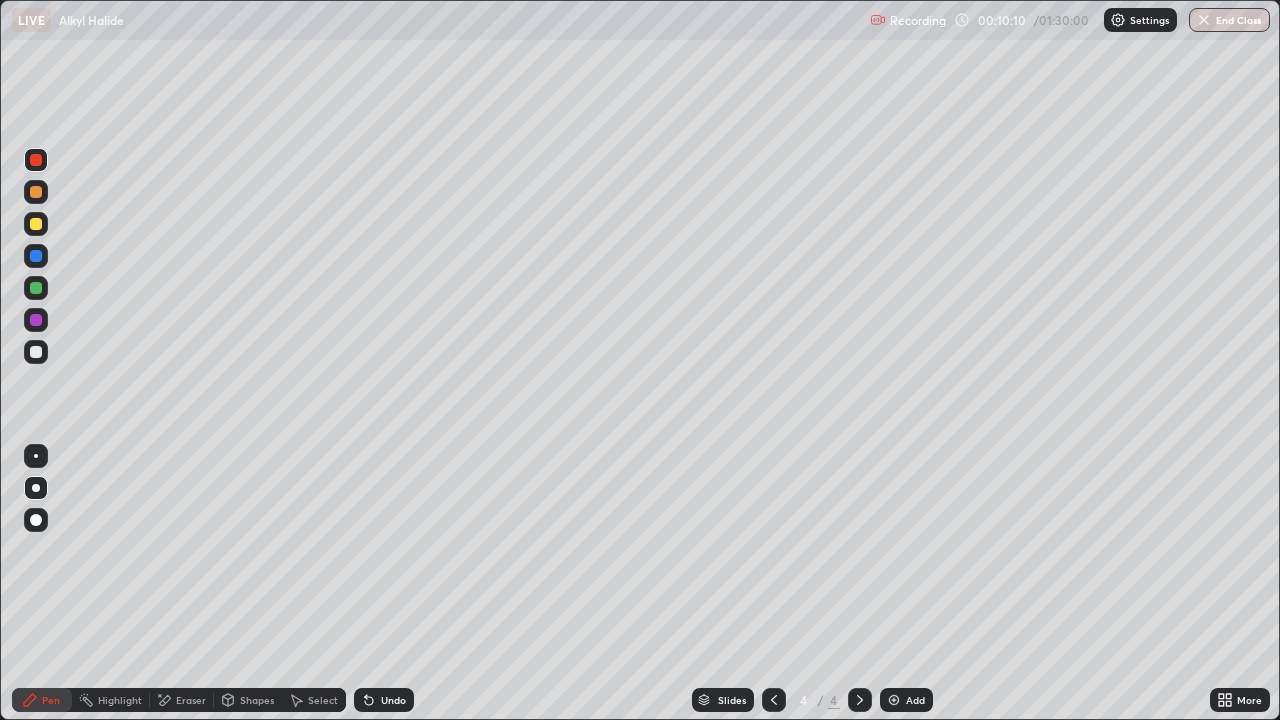 click on "Undo" at bounding box center (393, 700) 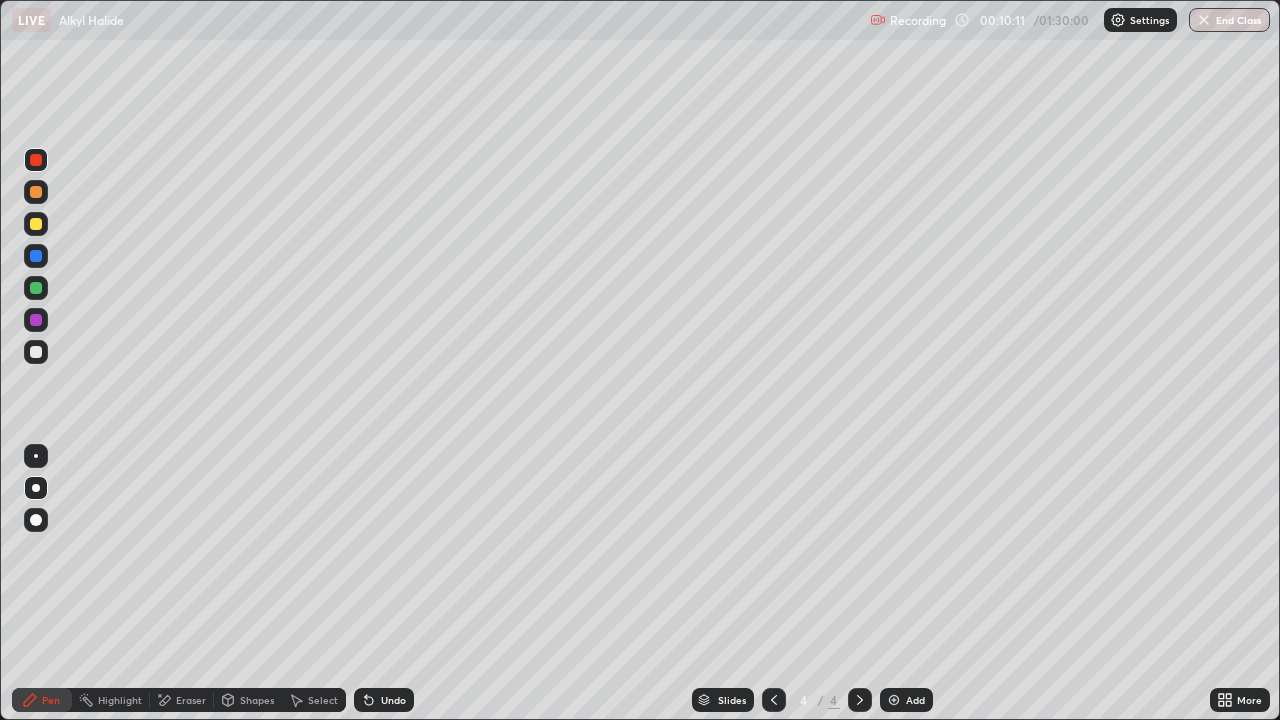click on "Undo" at bounding box center [384, 700] 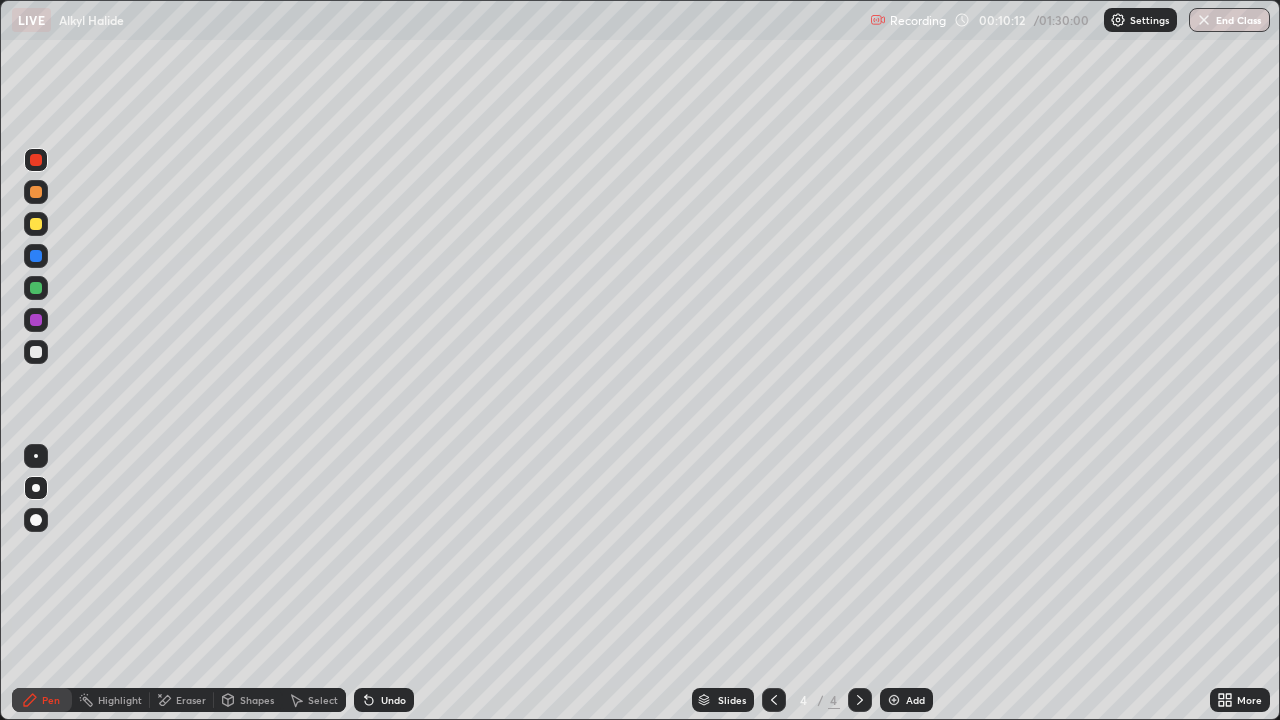 click on "Undo" at bounding box center [393, 700] 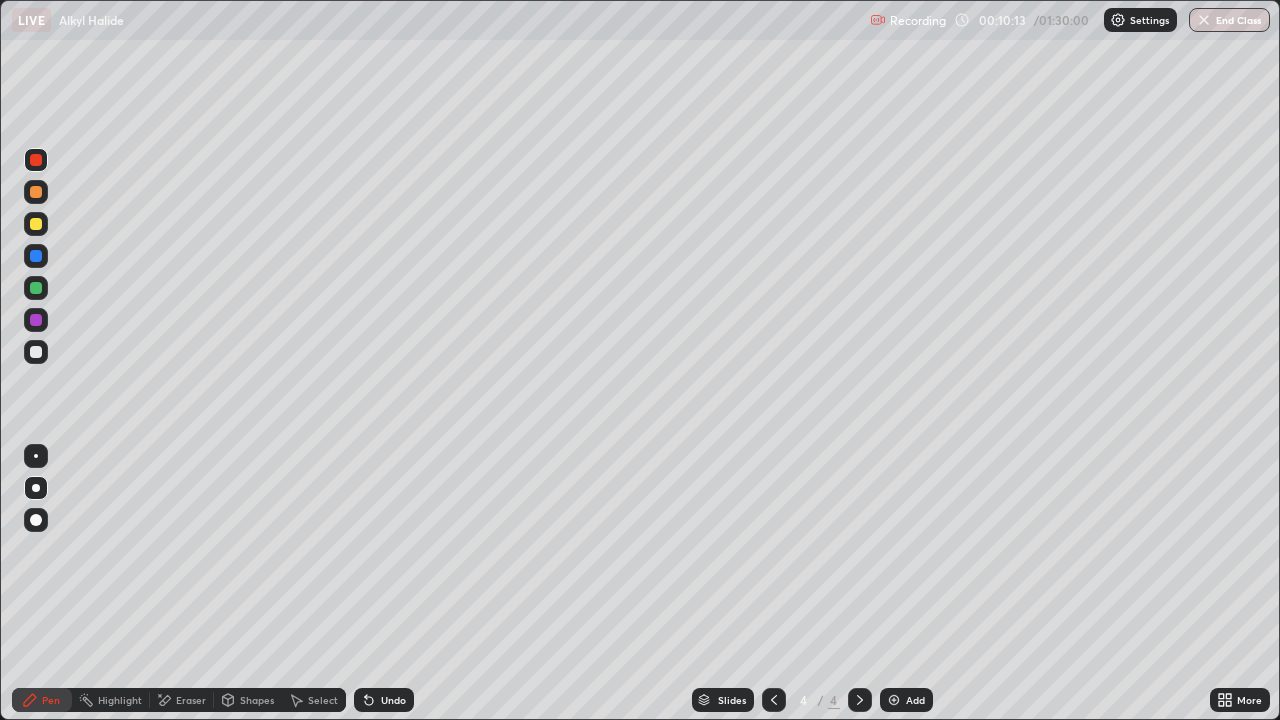 click on "Undo" at bounding box center [384, 700] 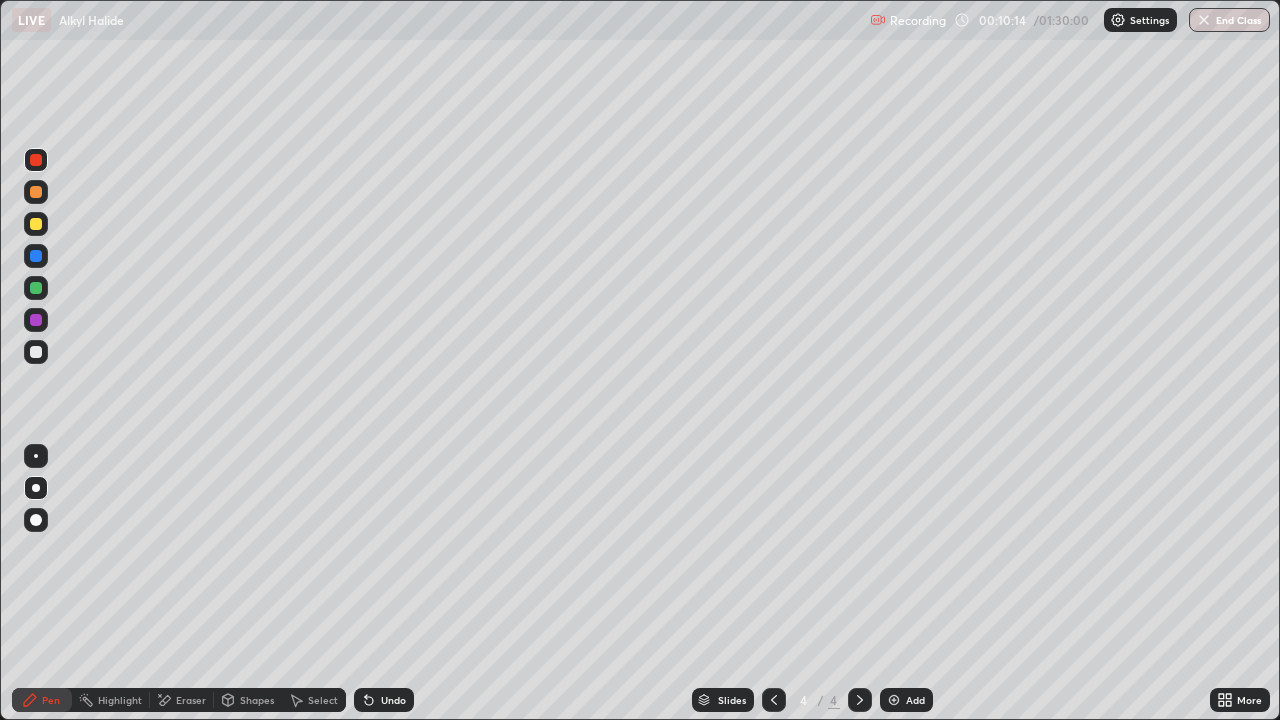 click on "Undo" at bounding box center (384, 700) 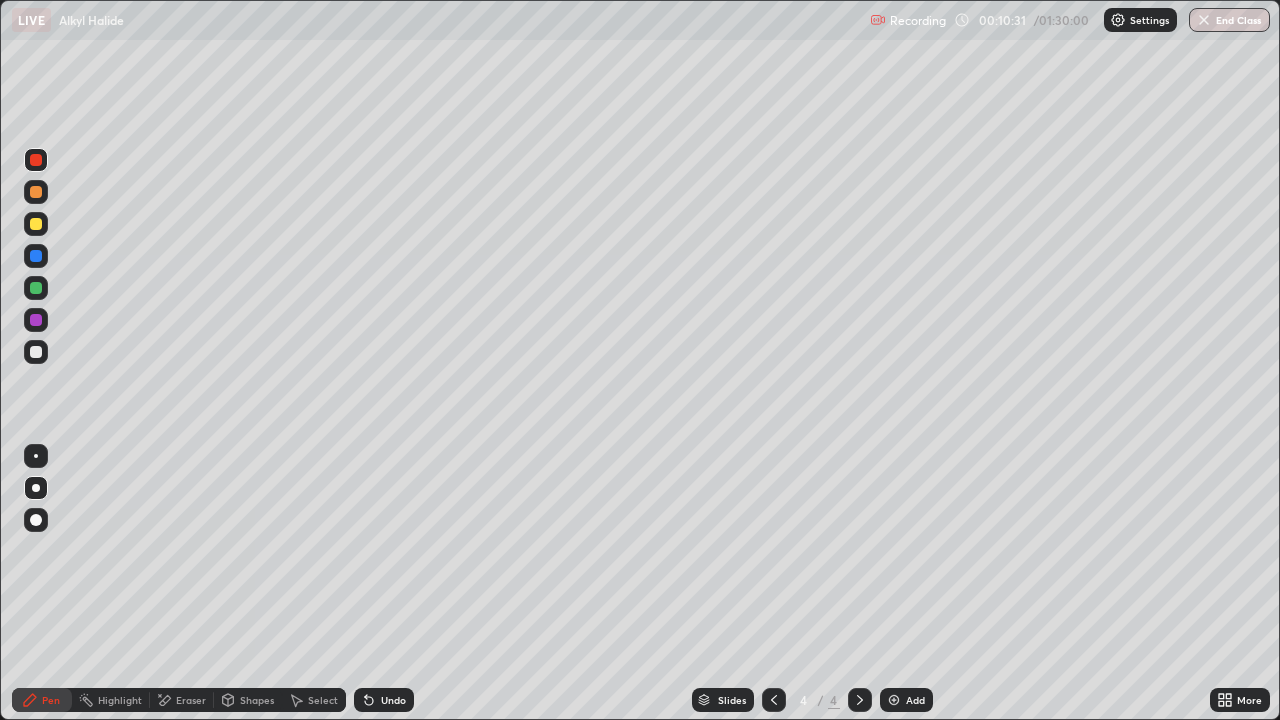 click at bounding box center [36, 224] 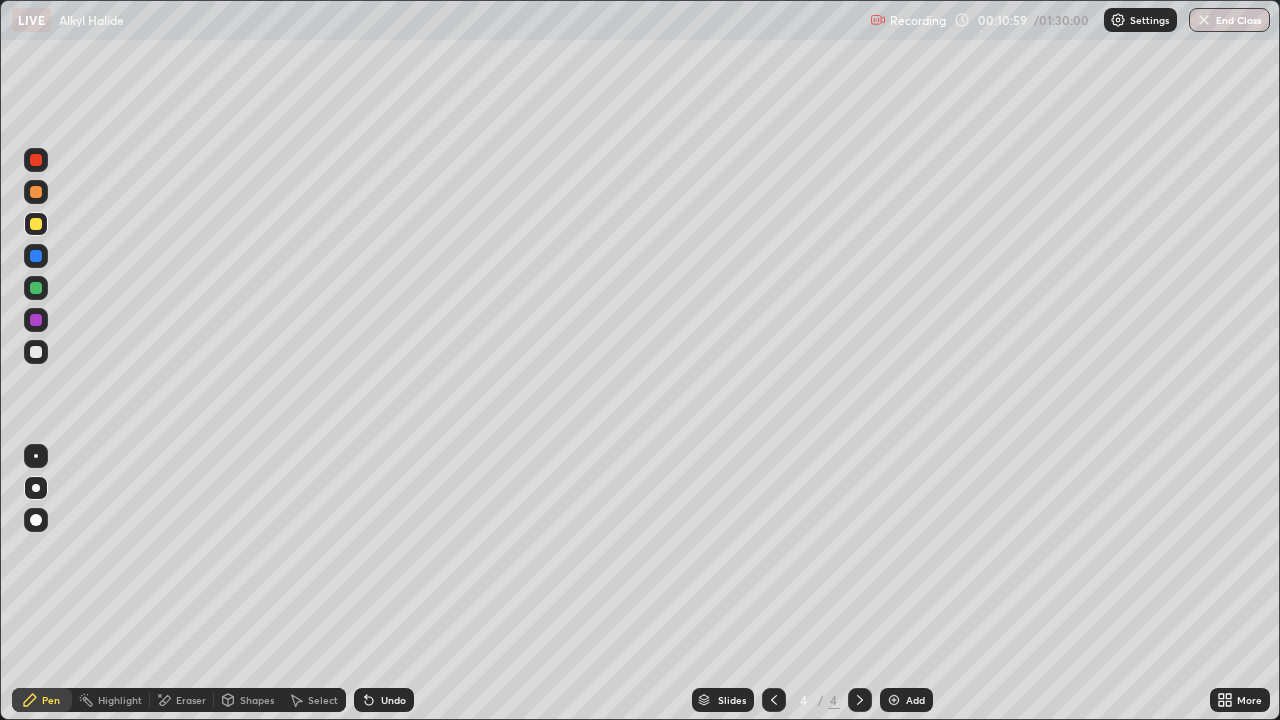 click on "Undo" at bounding box center (384, 700) 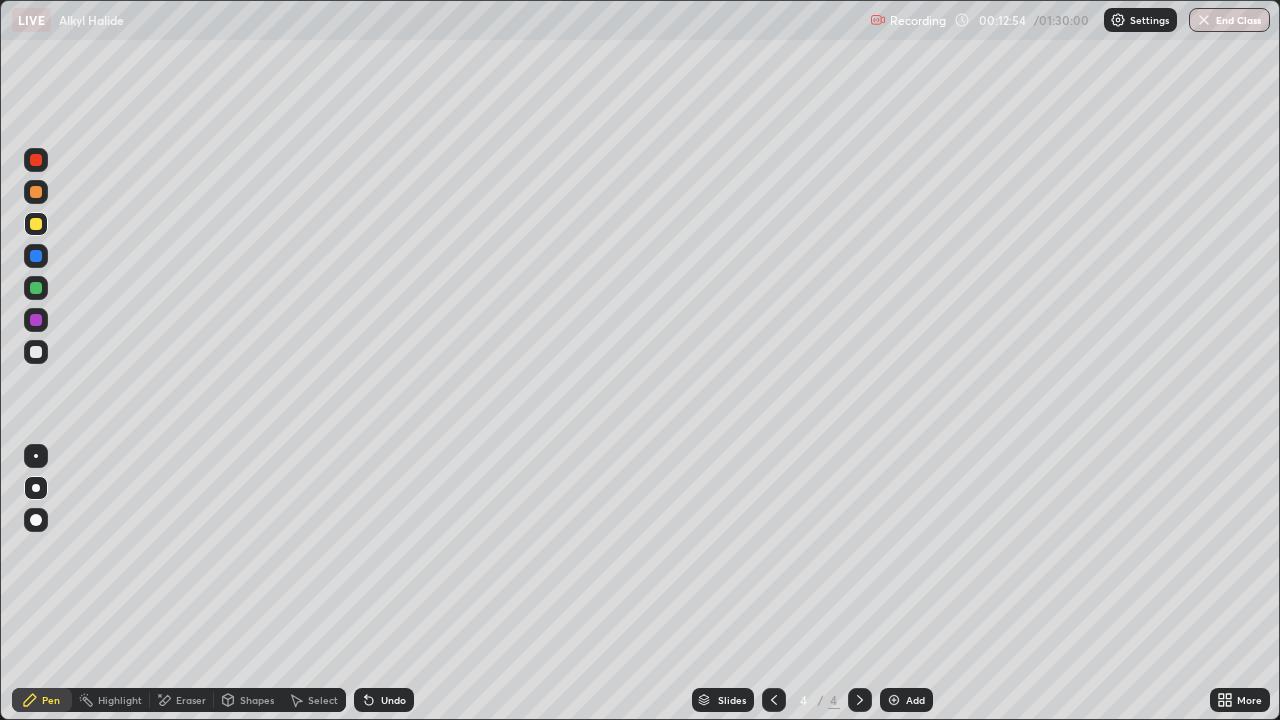 click on "Undo" at bounding box center [393, 700] 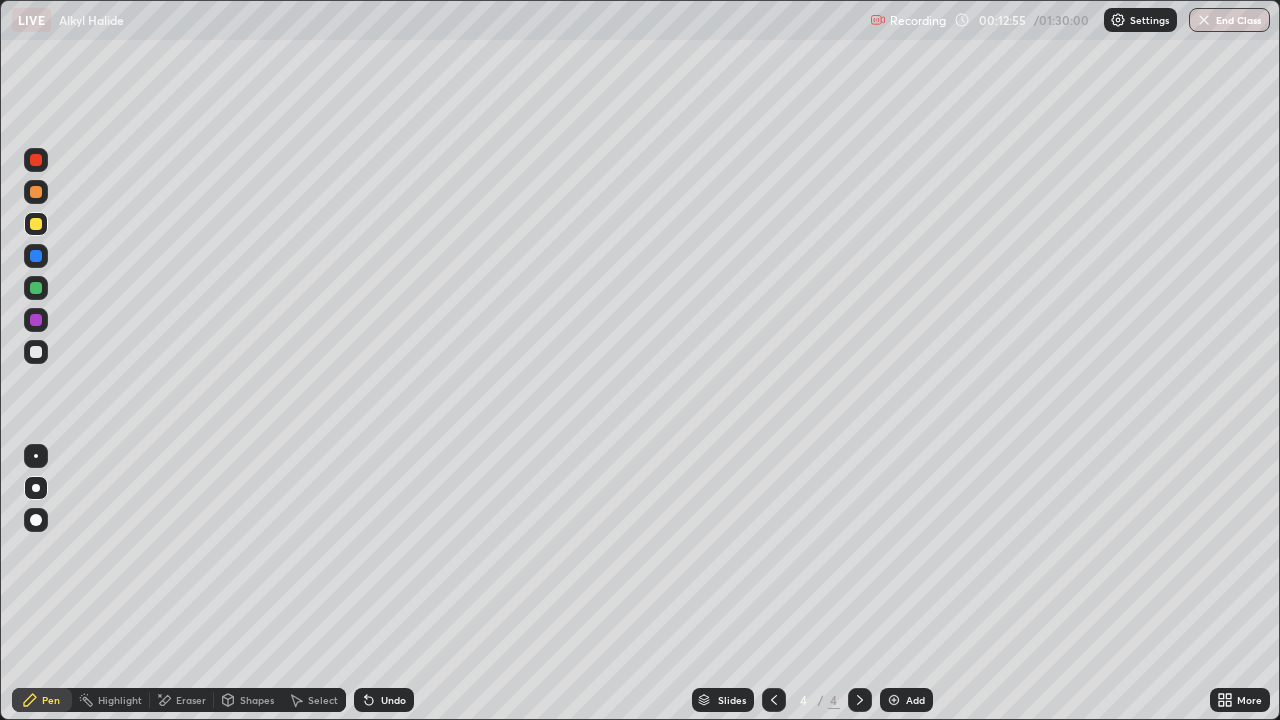 click on "Undo" at bounding box center [393, 700] 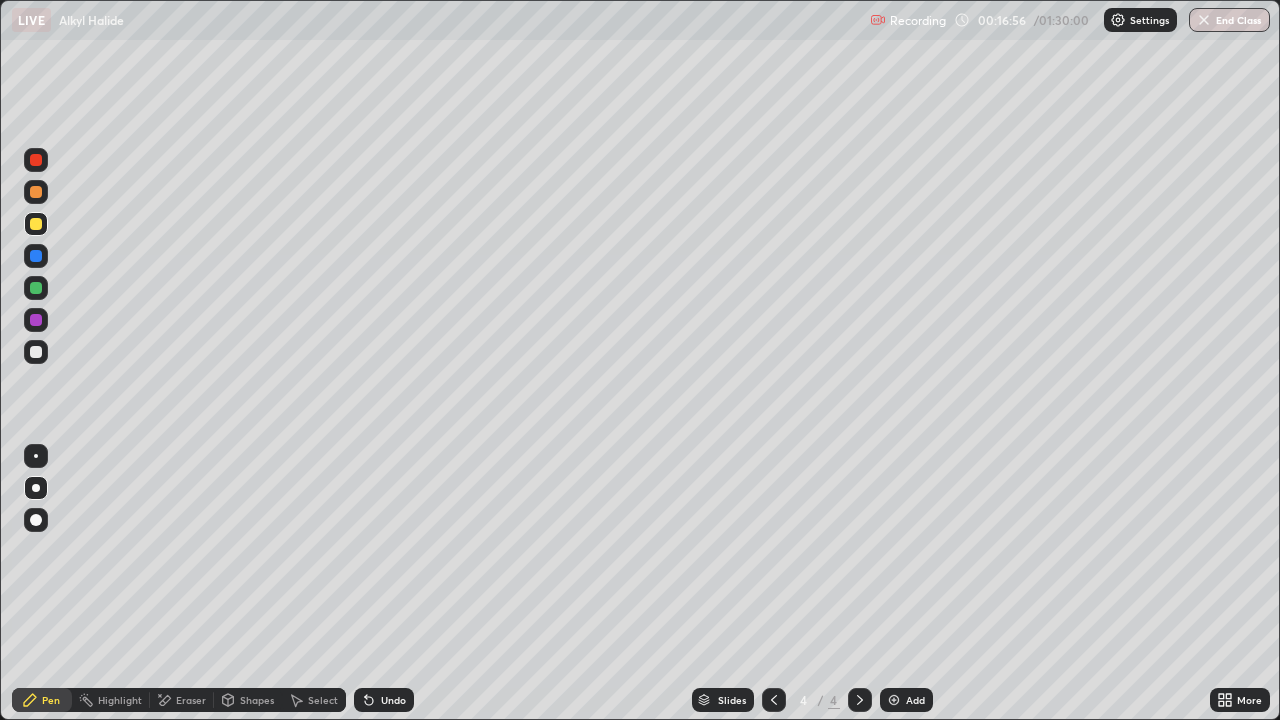 click 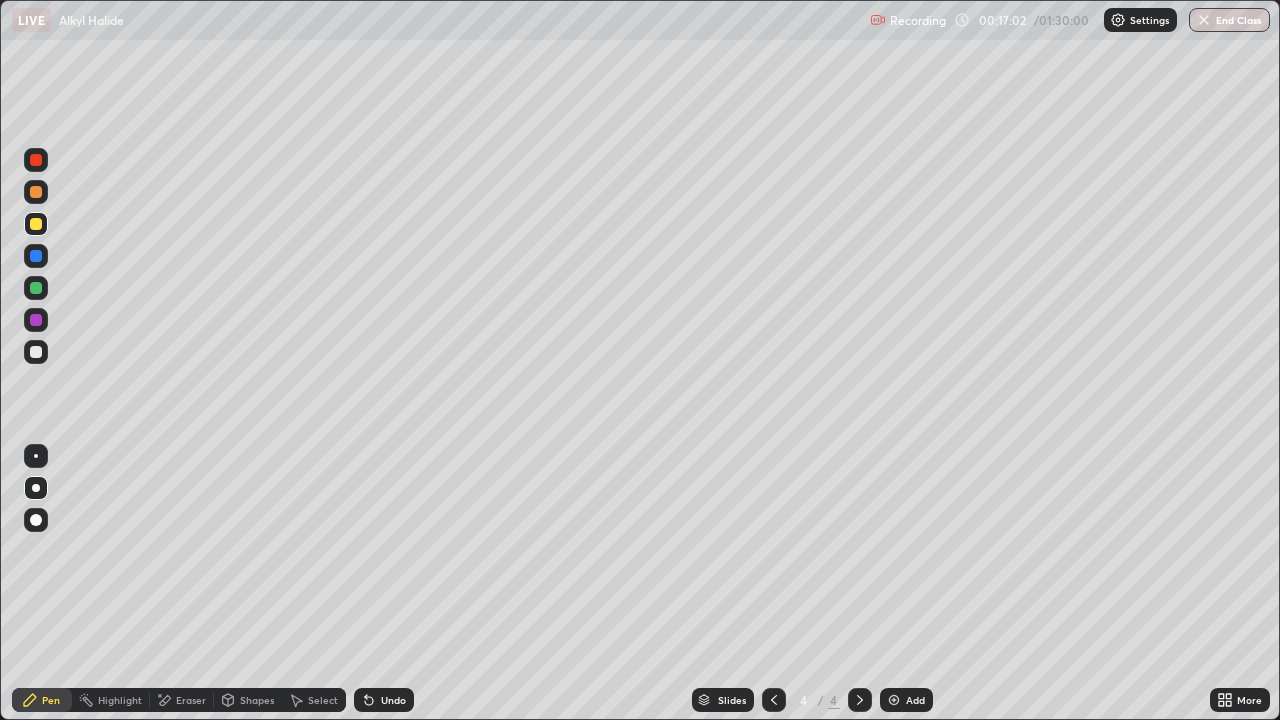 click at bounding box center (36, 352) 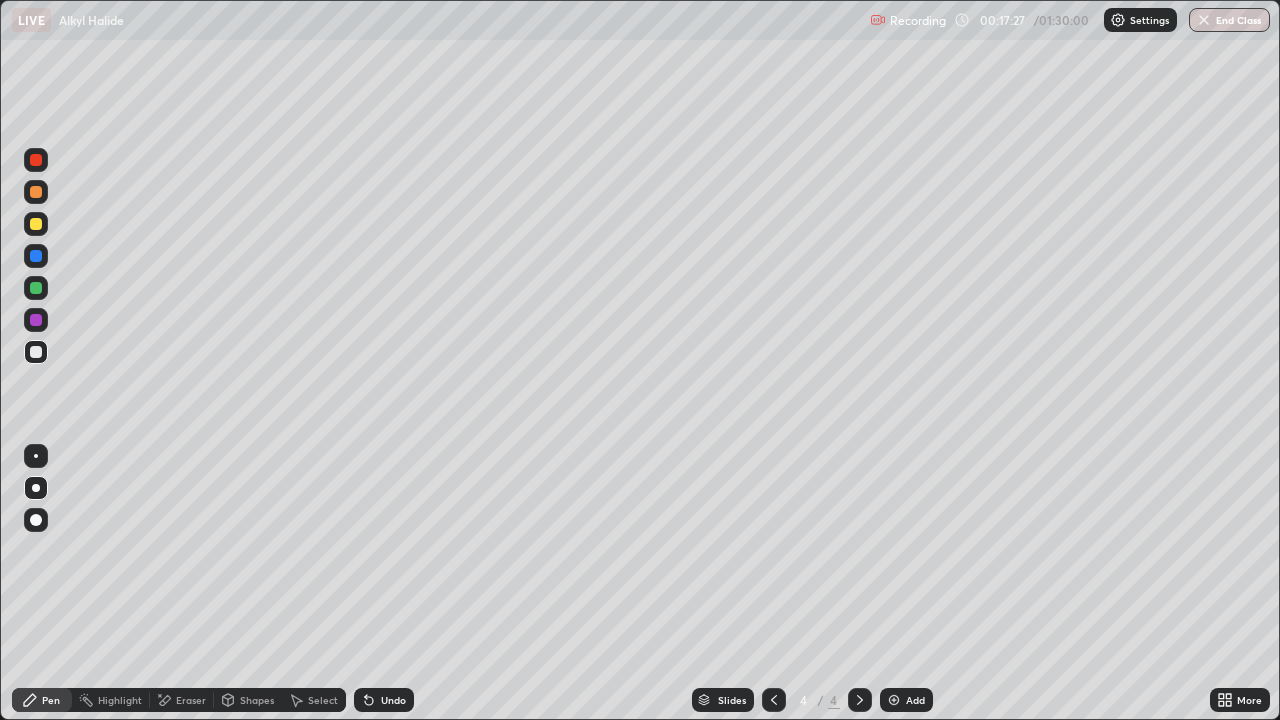 click on "Undo" at bounding box center [393, 700] 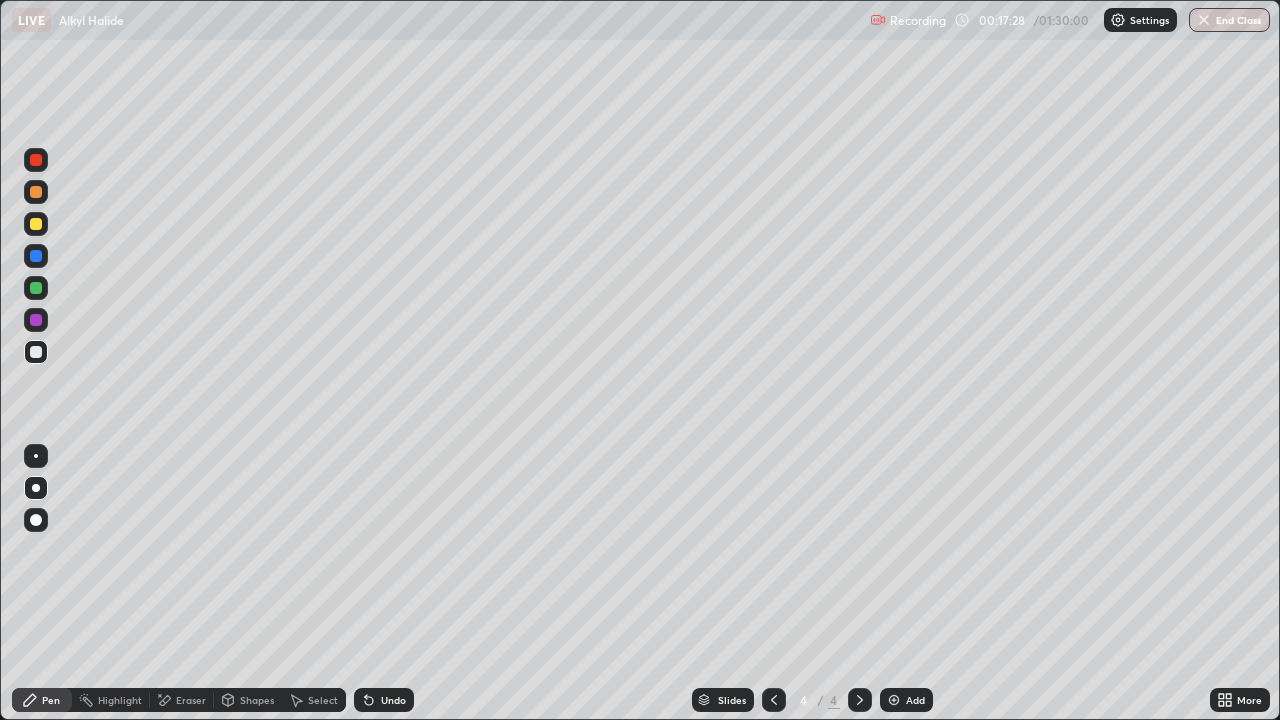 click on "Undo" at bounding box center (393, 700) 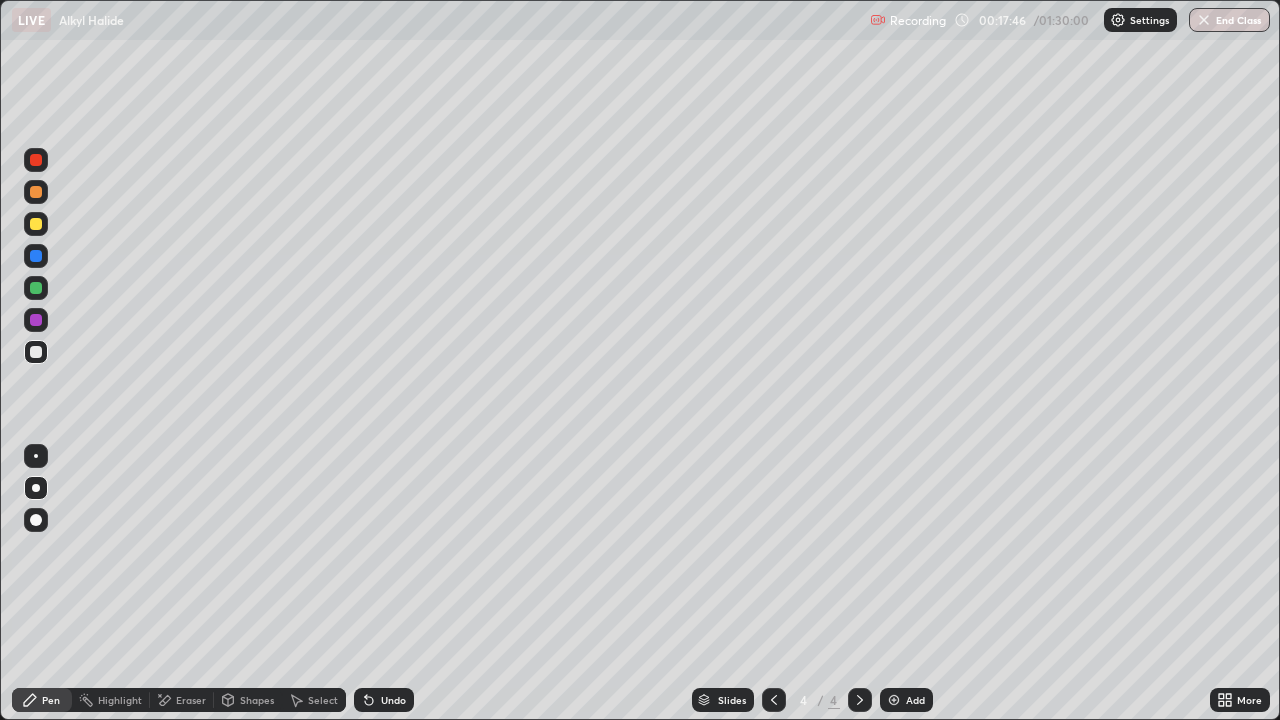 click on "Shapes" at bounding box center (248, 700) 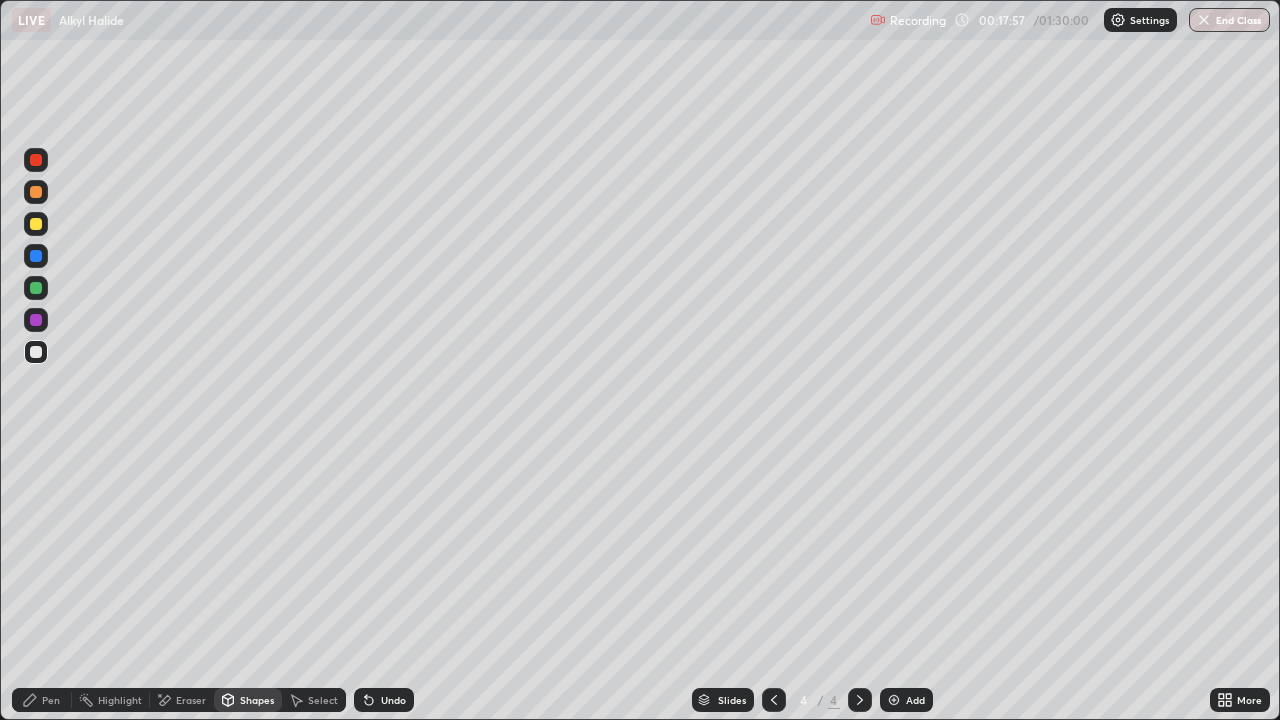 click 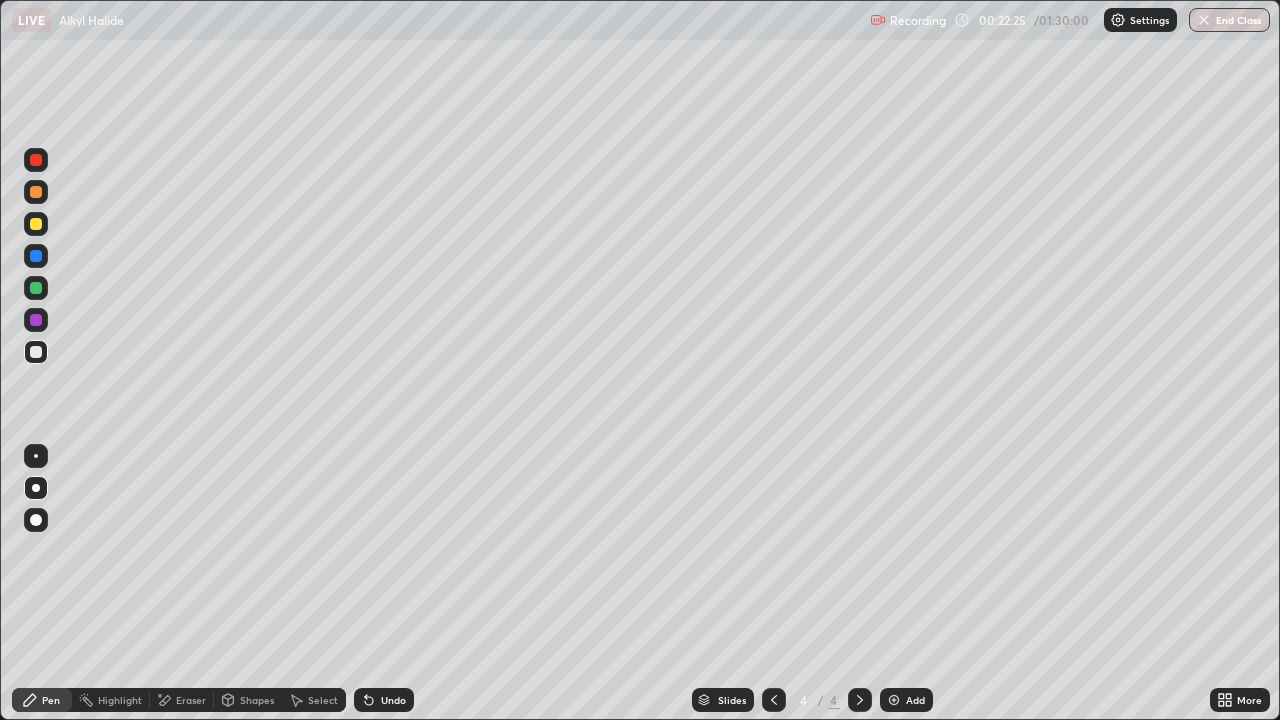 click 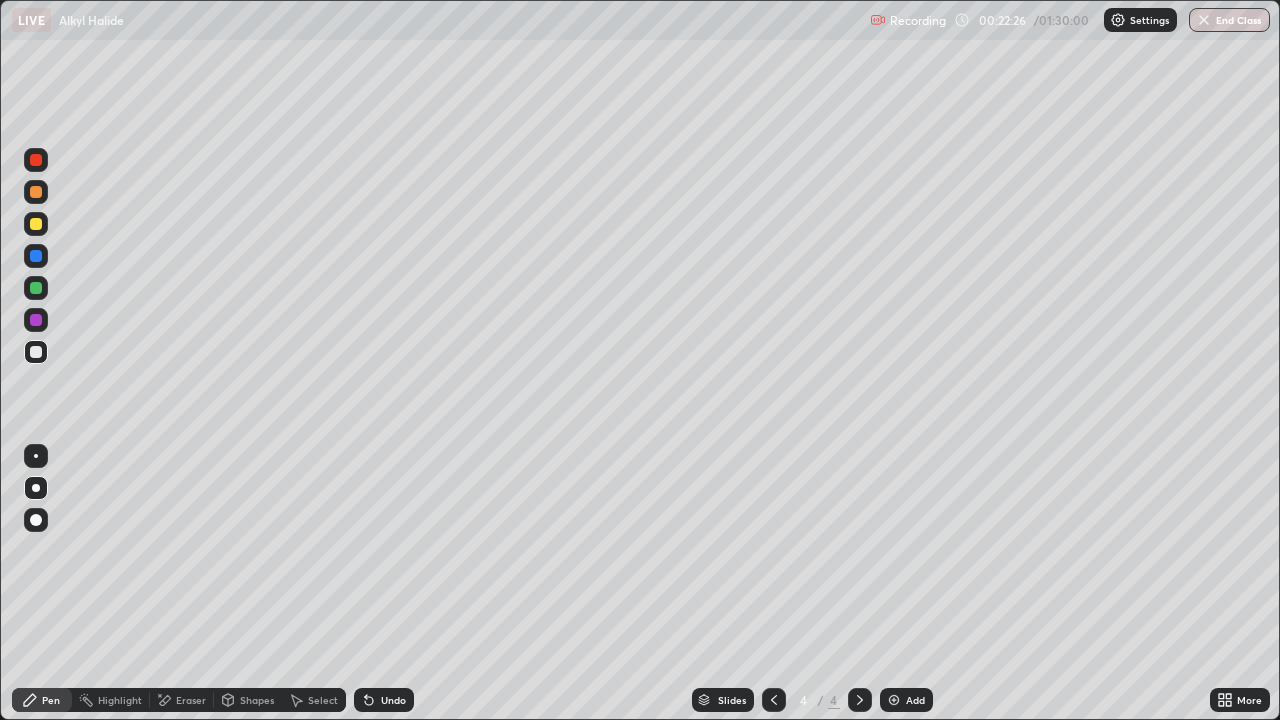 click on "Undo" at bounding box center (393, 700) 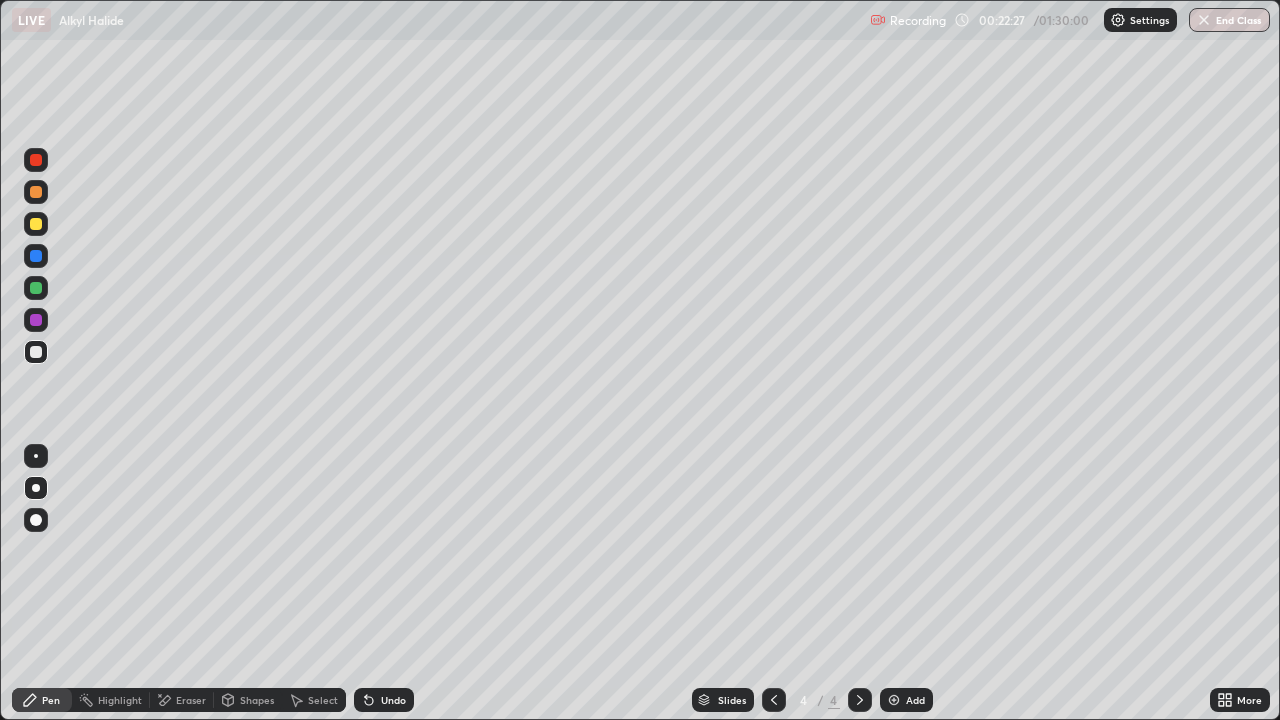 click on "Undo" at bounding box center [384, 700] 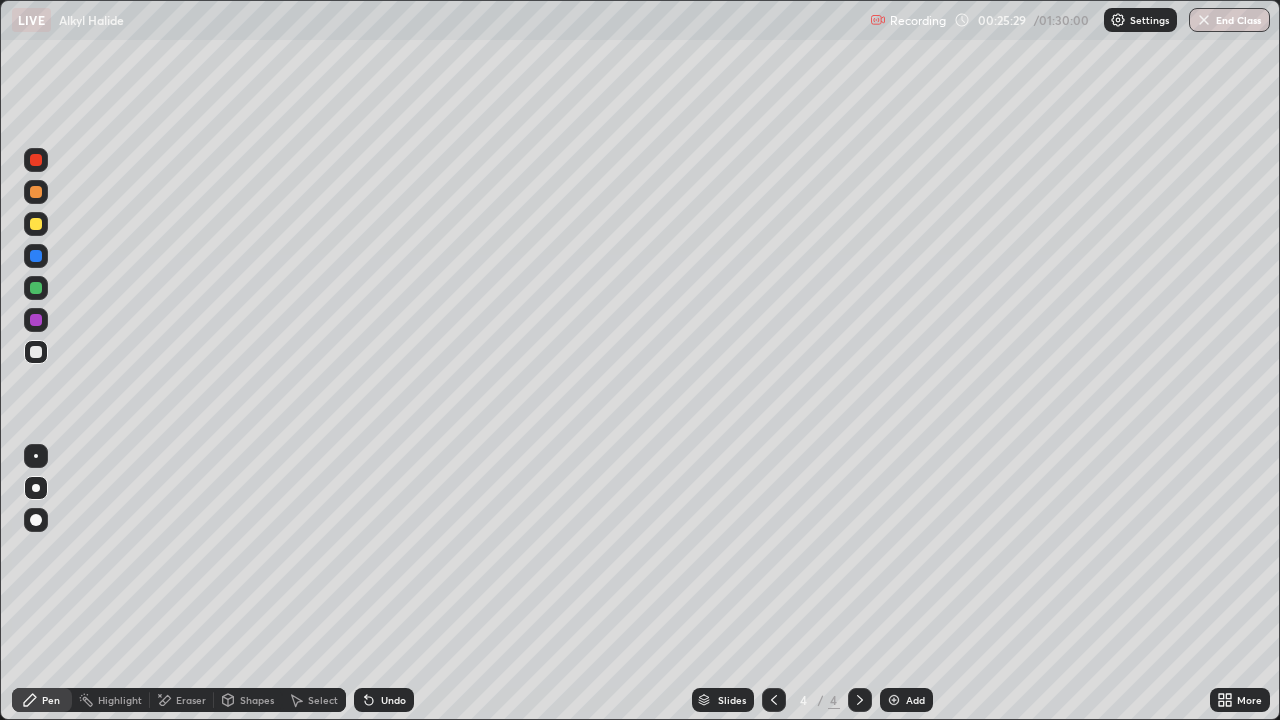 click at bounding box center (36, 288) 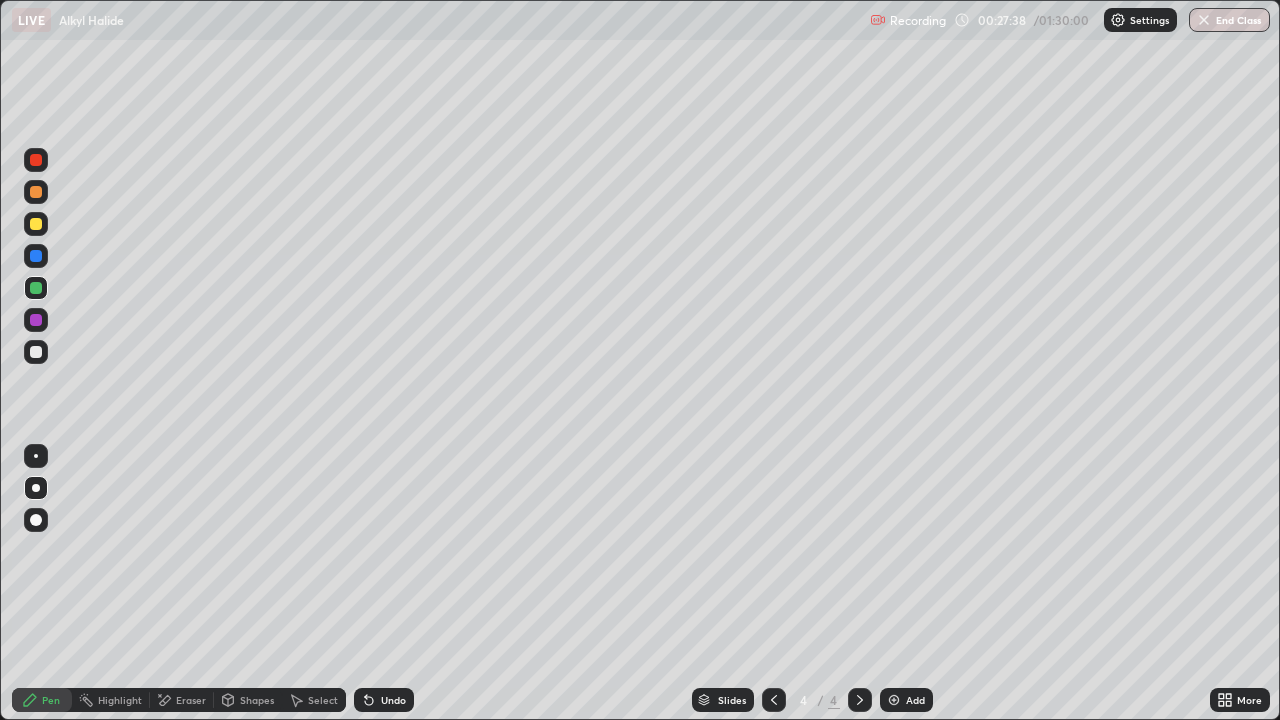 click at bounding box center (894, 700) 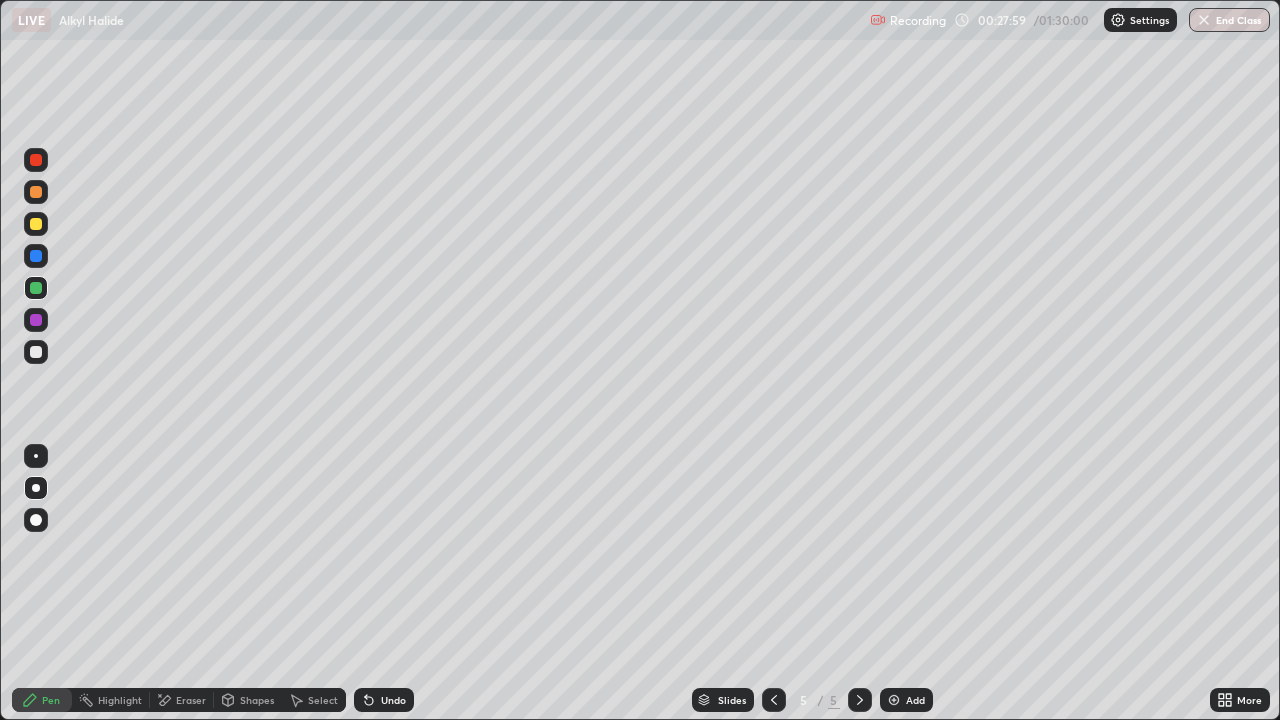 click on "Undo" at bounding box center [384, 700] 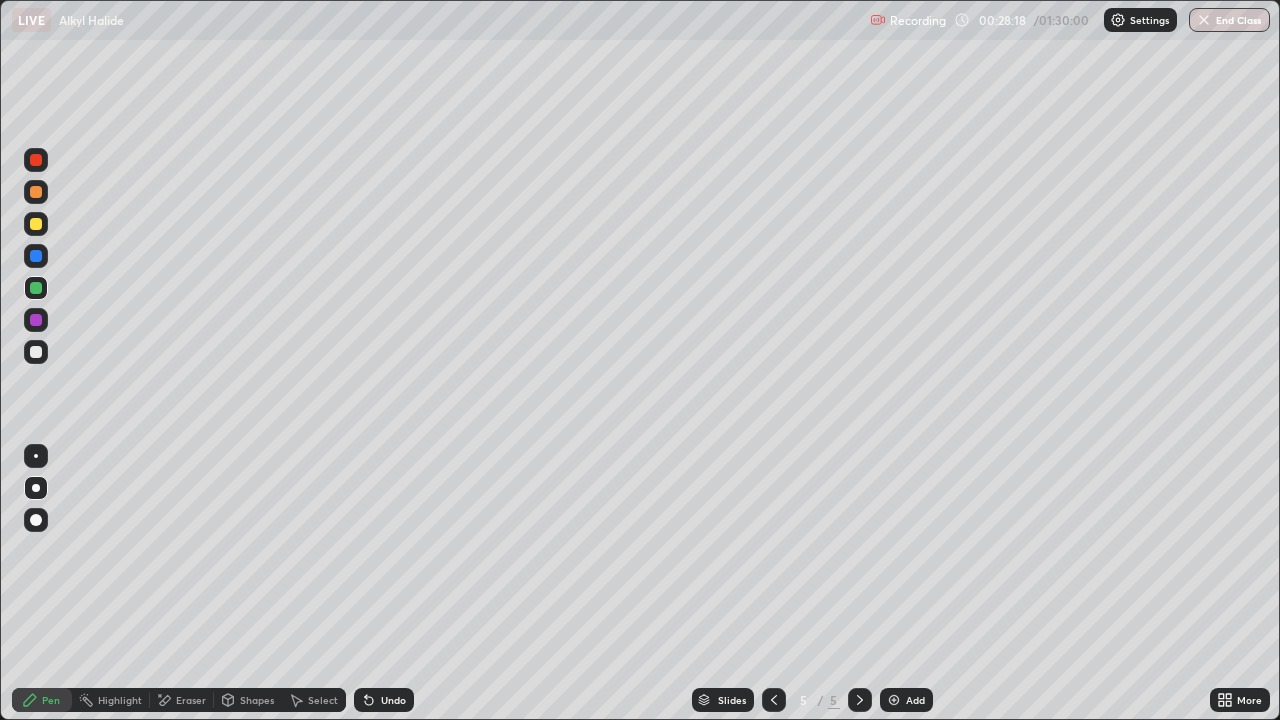 click at bounding box center [36, 192] 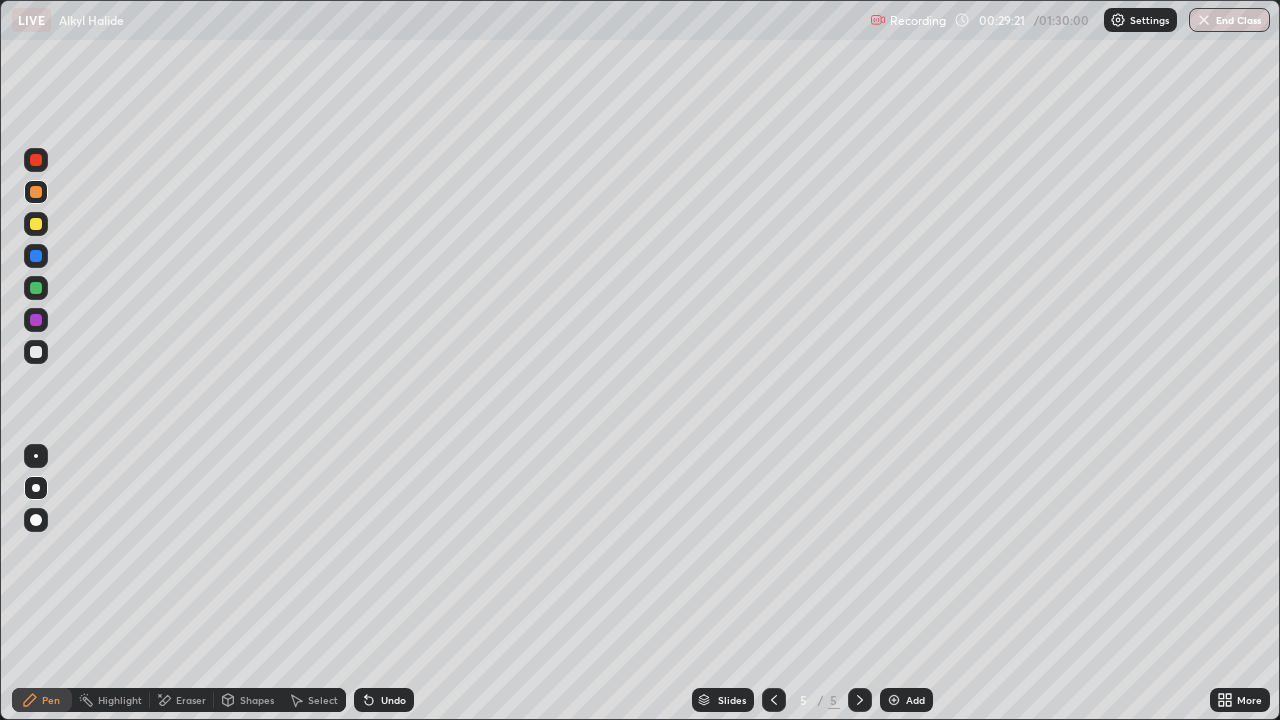 click 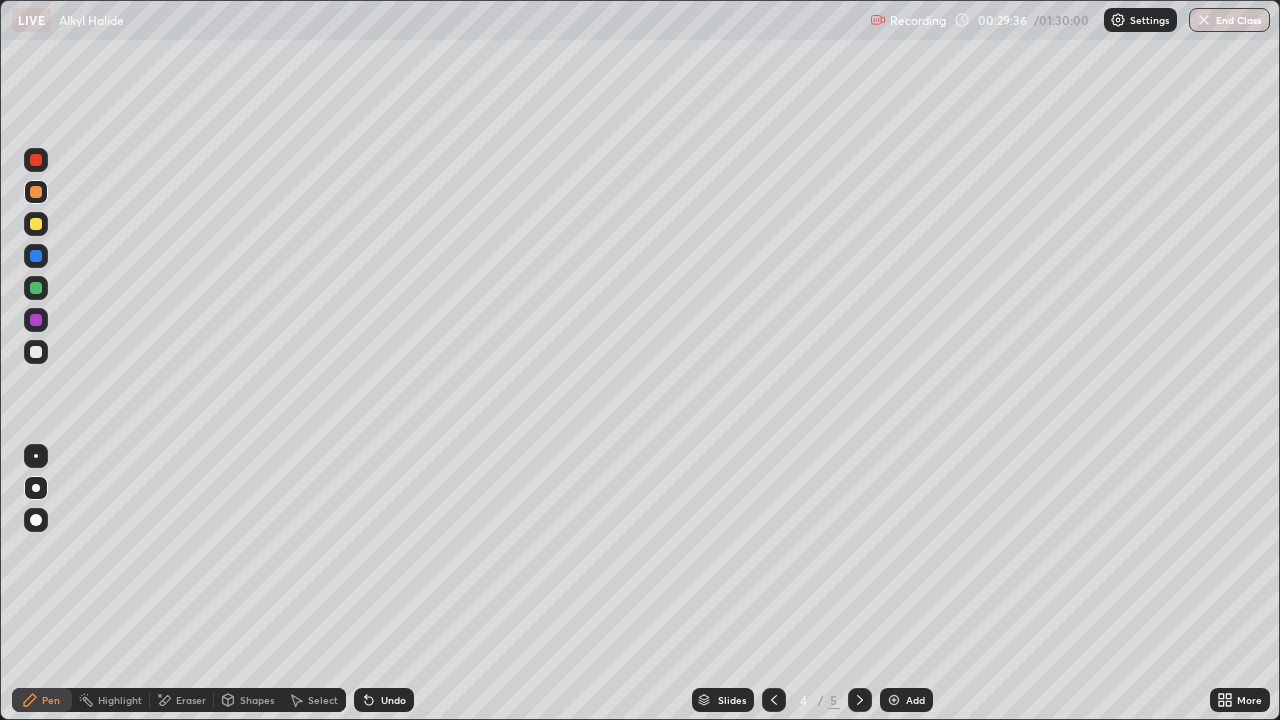 click at bounding box center [860, 700] 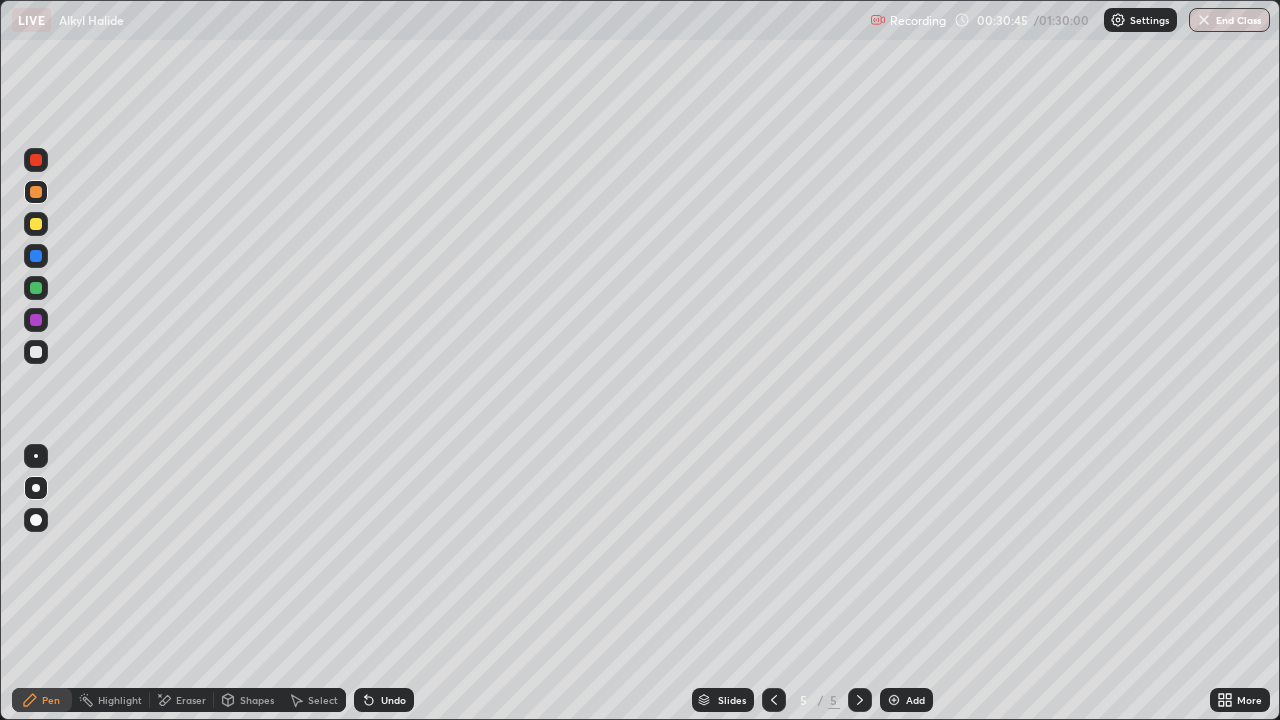 click on "Undo" at bounding box center [384, 700] 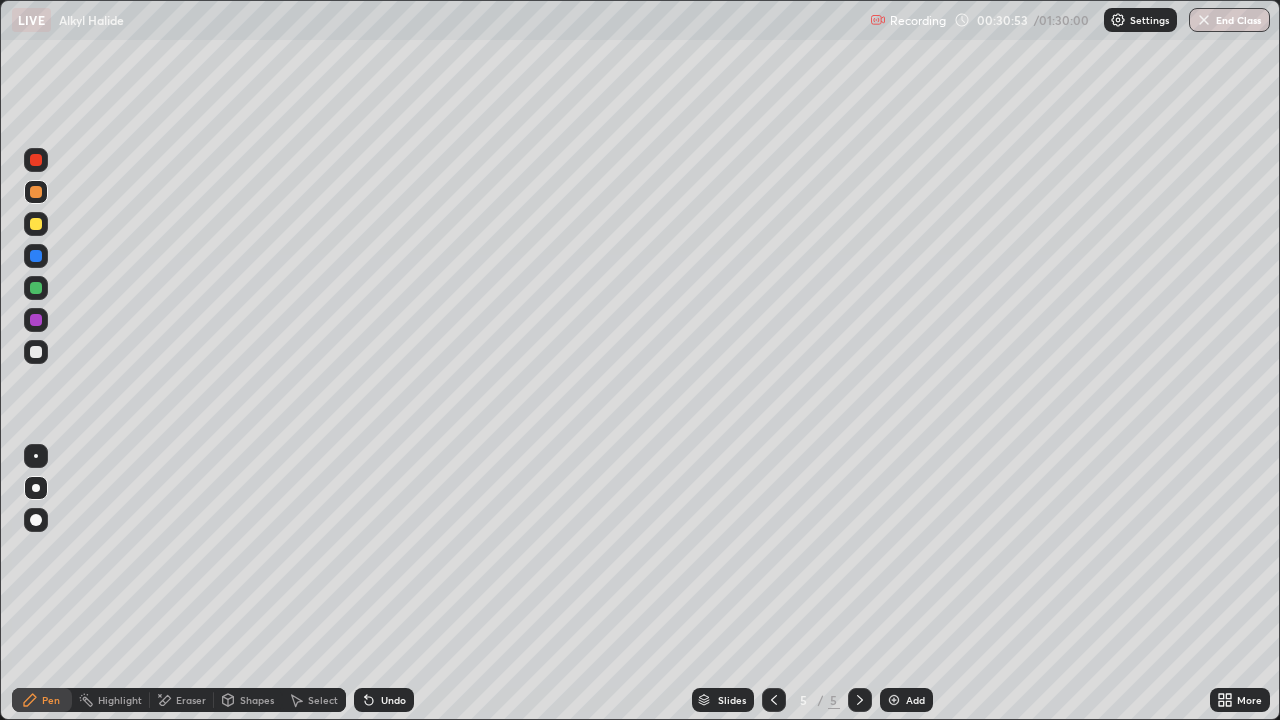 click on "Undo" at bounding box center (384, 700) 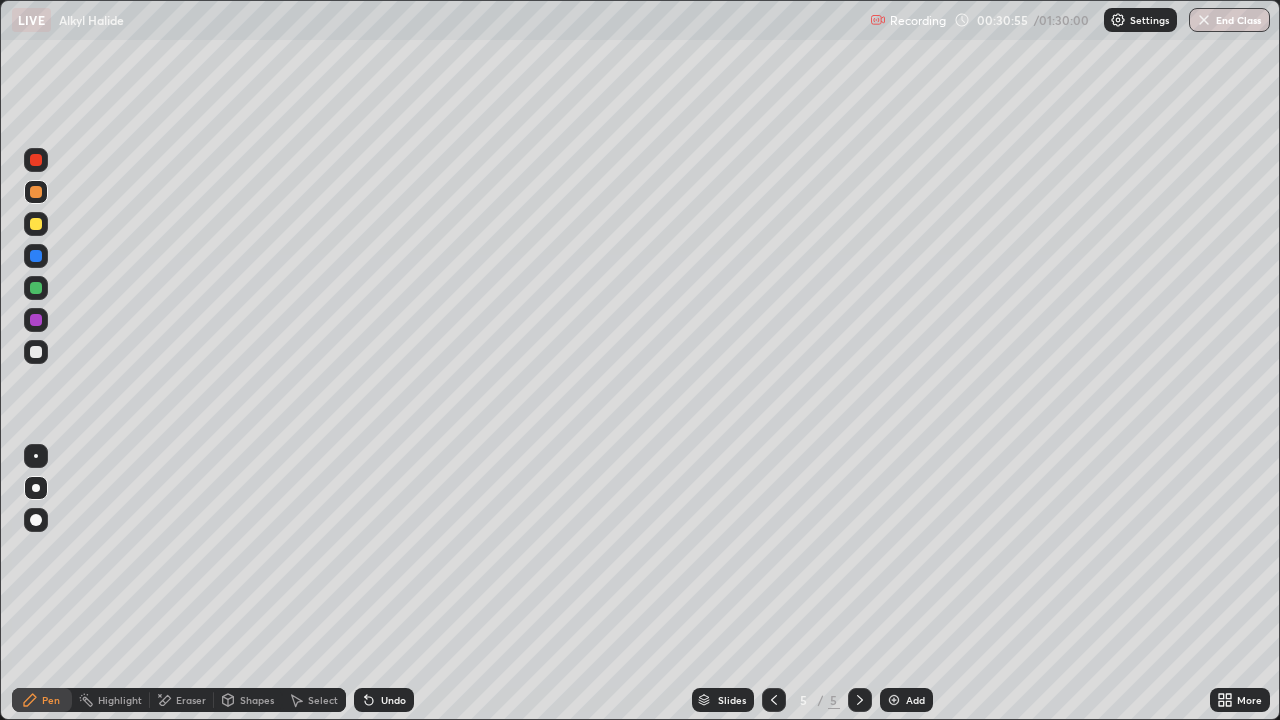 click on "Undo" at bounding box center [393, 700] 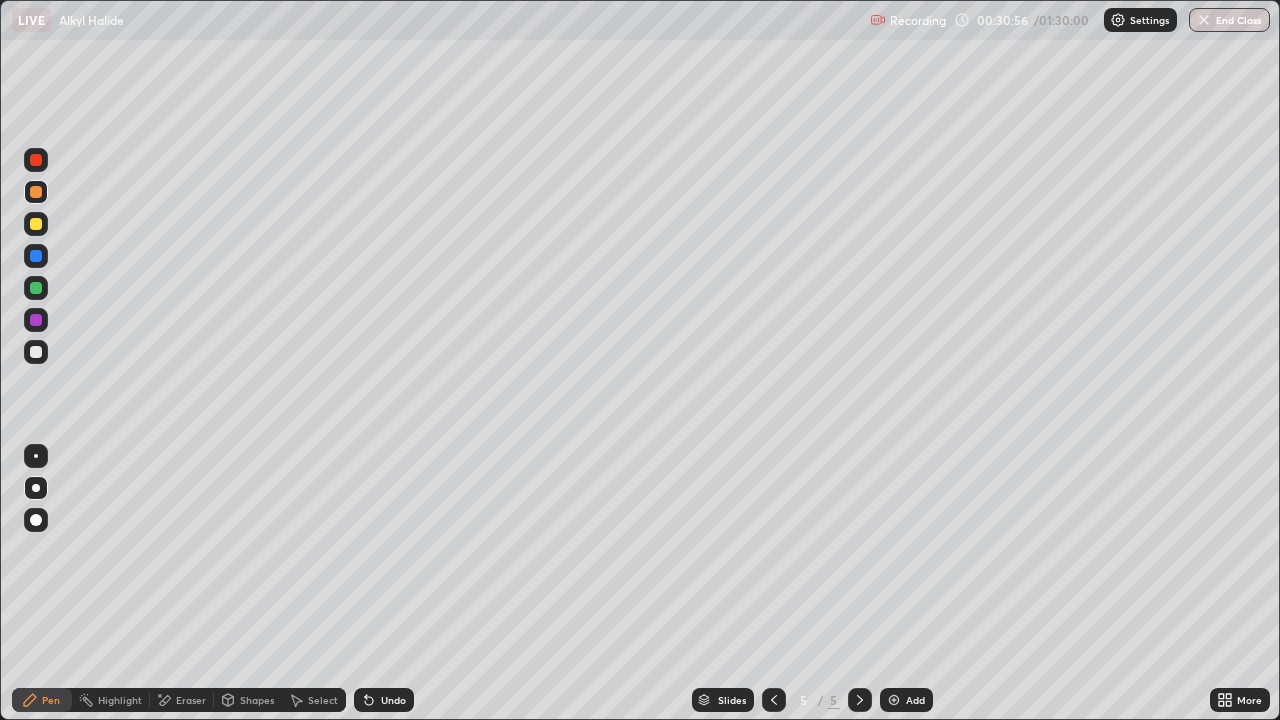 click on "Undo" at bounding box center (393, 700) 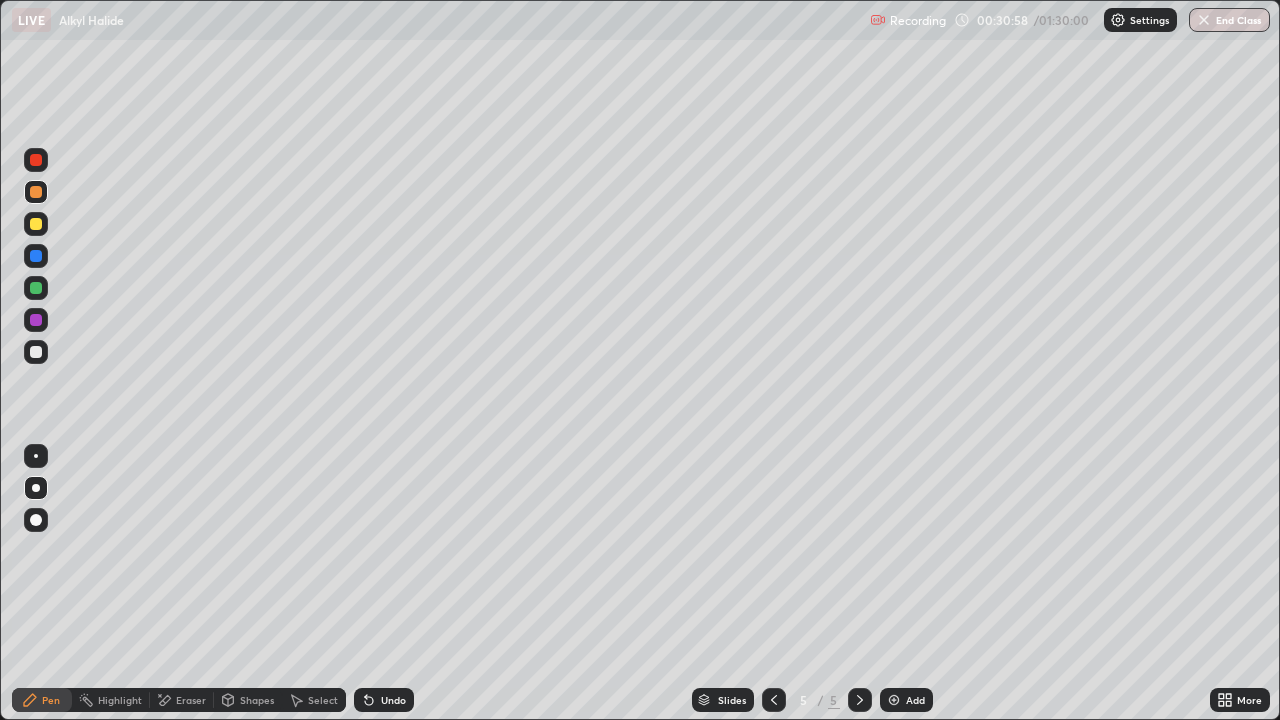click on "Undo" at bounding box center [393, 700] 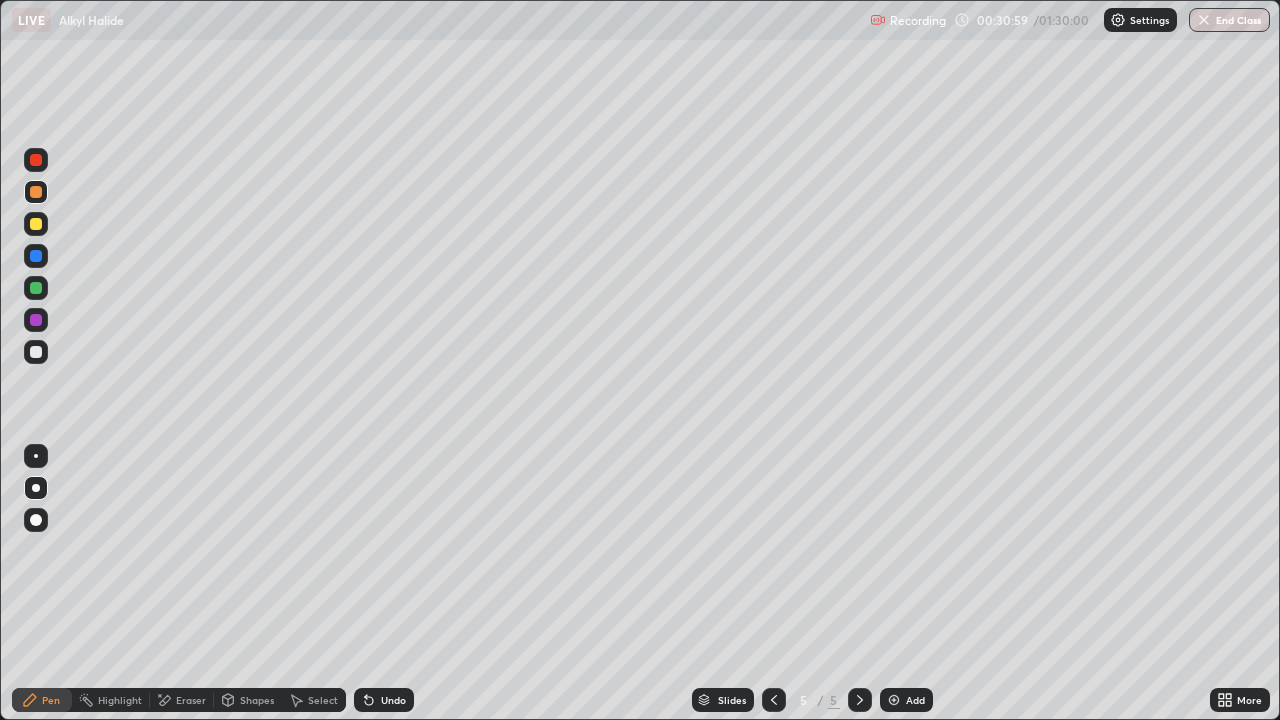 click on "Undo" at bounding box center (393, 700) 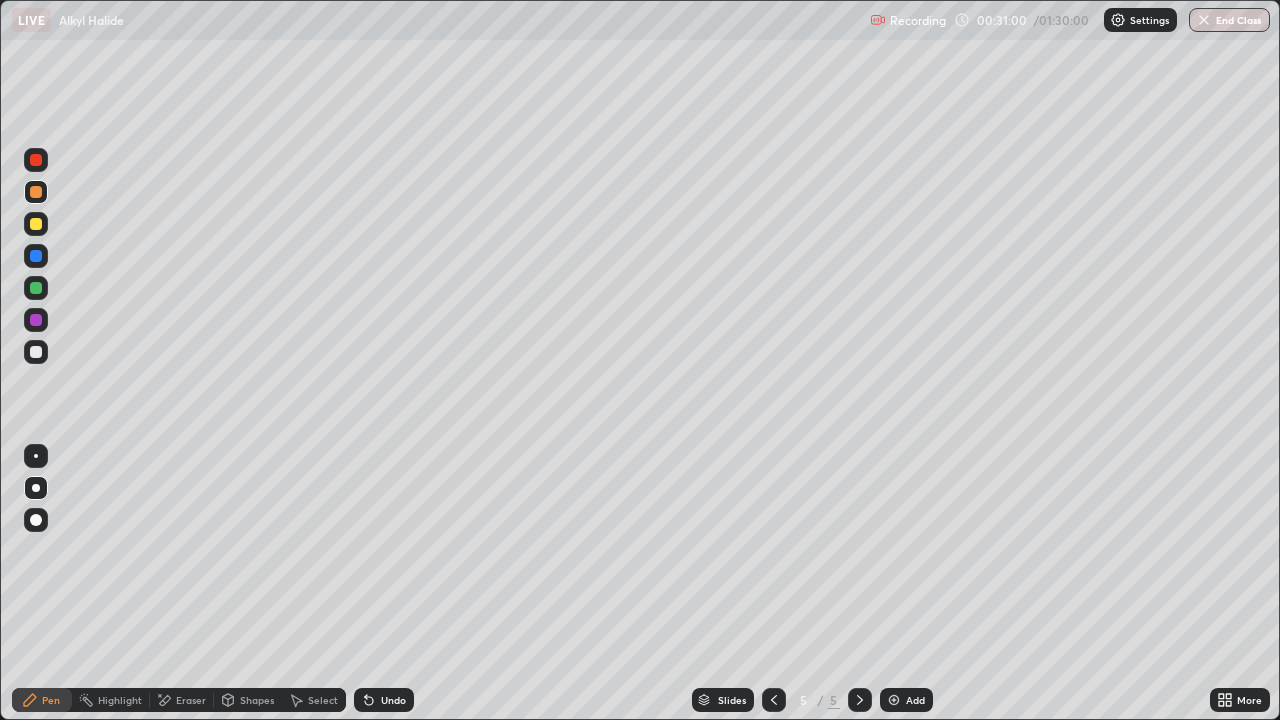 click on "Undo" at bounding box center [393, 700] 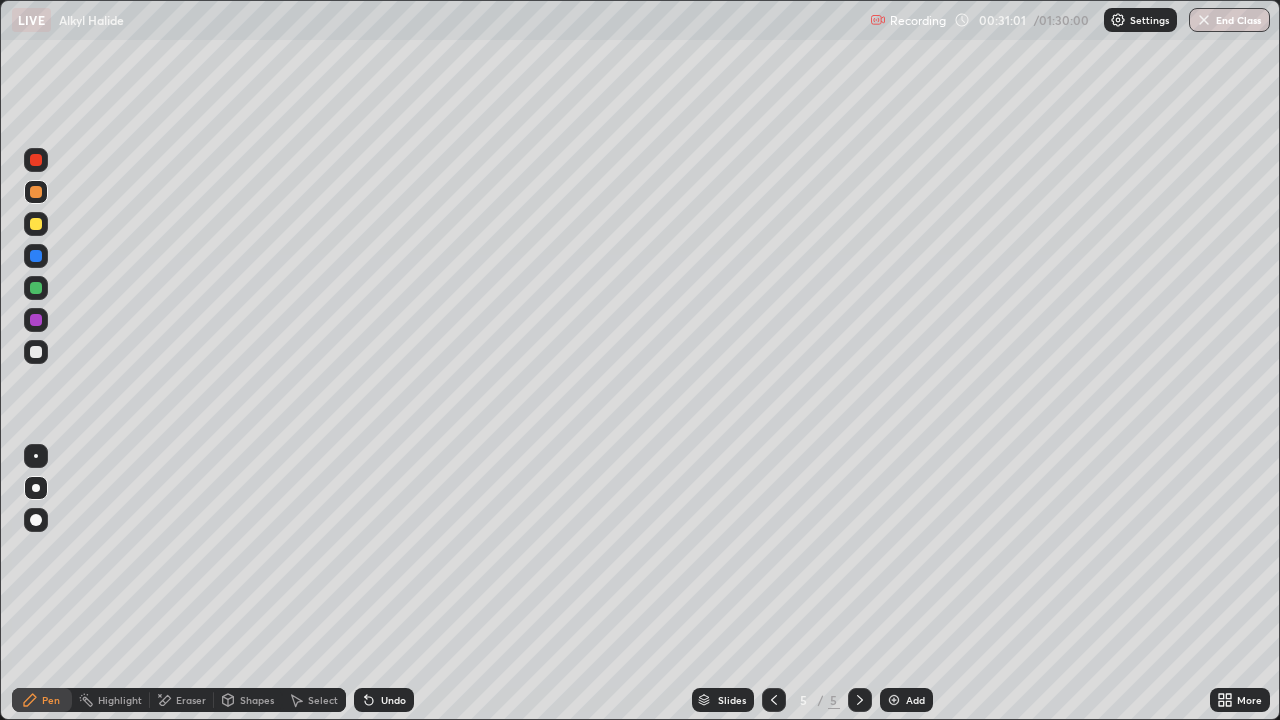 click on "Undo" at bounding box center (384, 700) 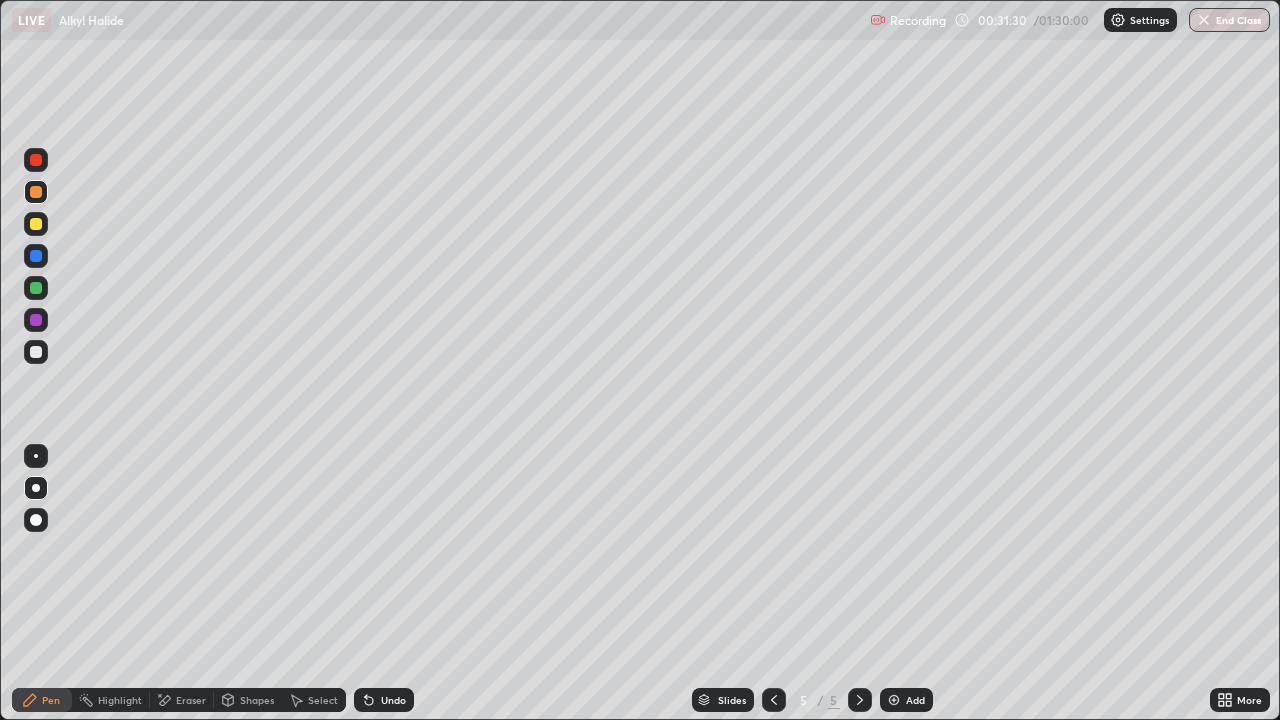 click on "Undo" at bounding box center (393, 700) 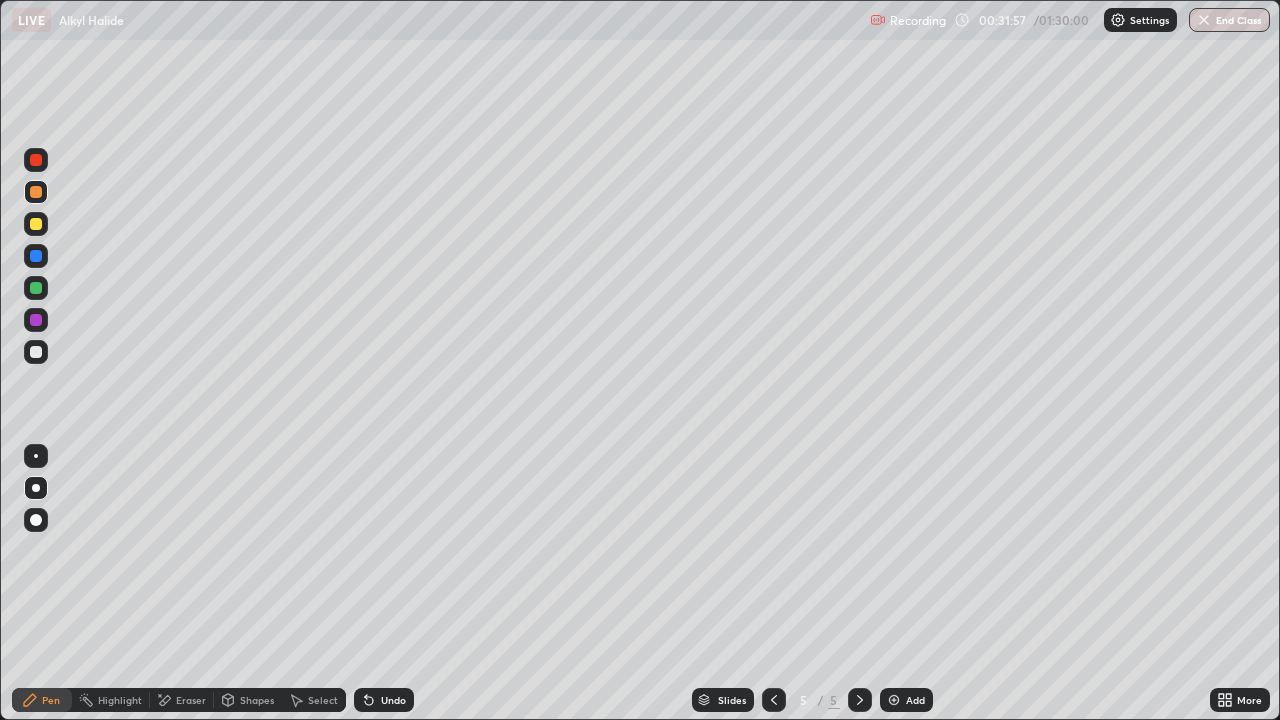 click on "Undo" at bounding box center [384, 700] 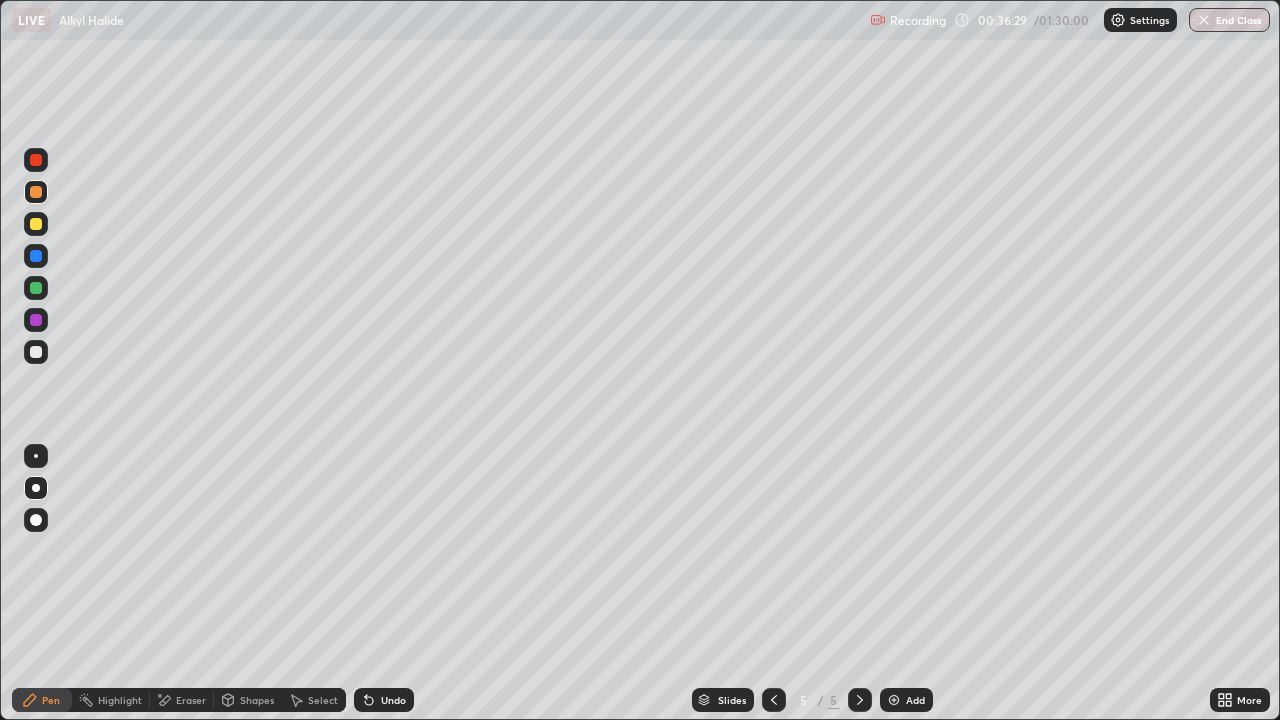 click at bounding box center (36, 224) 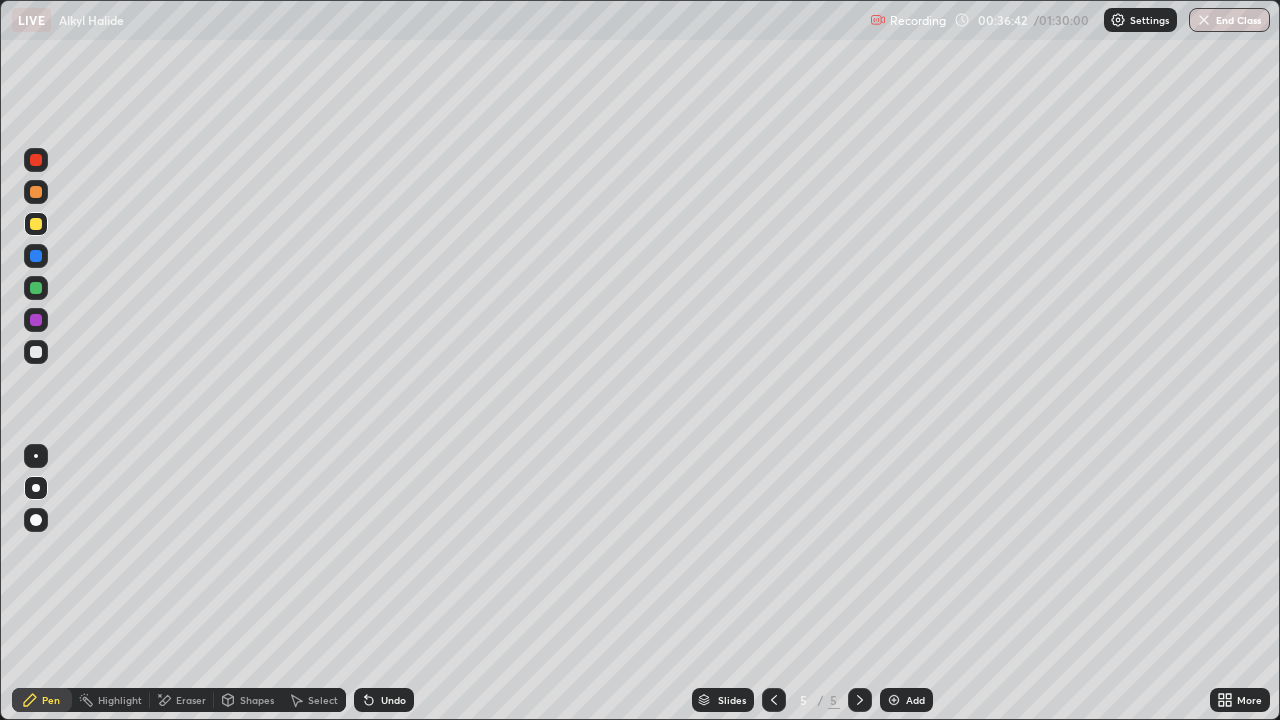click 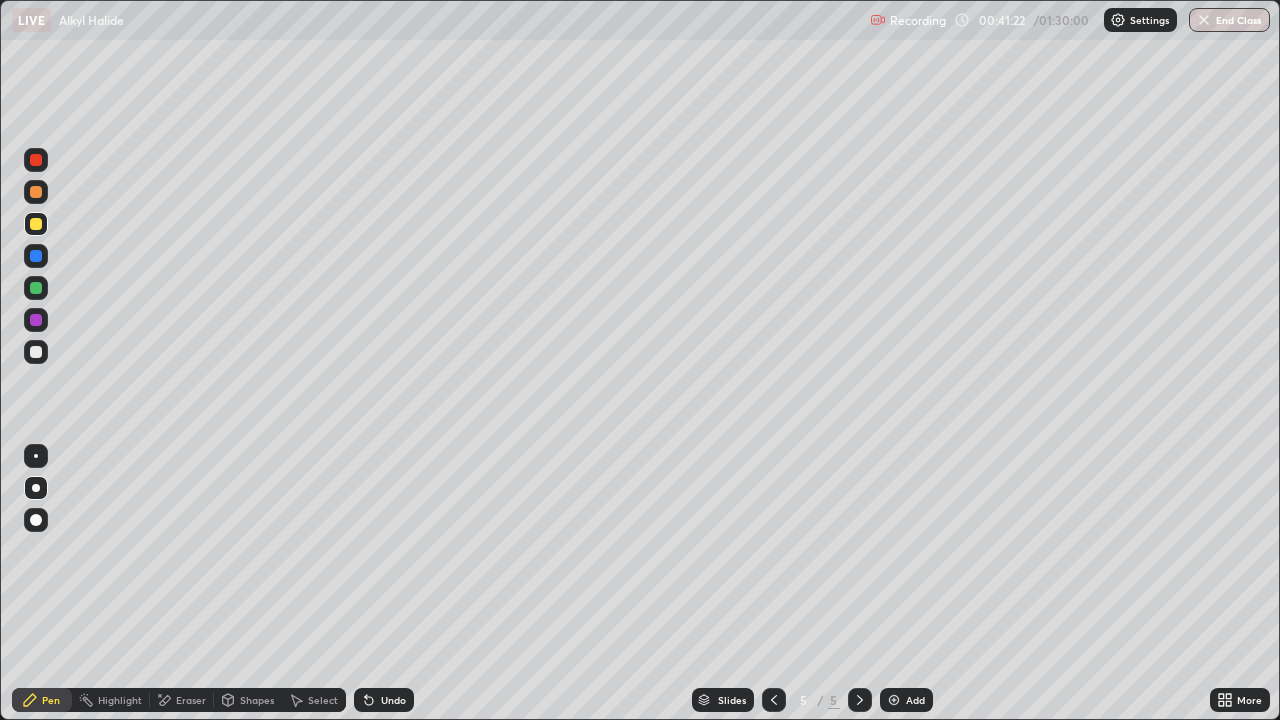 click on "Add" at bounding box center (906, 700) 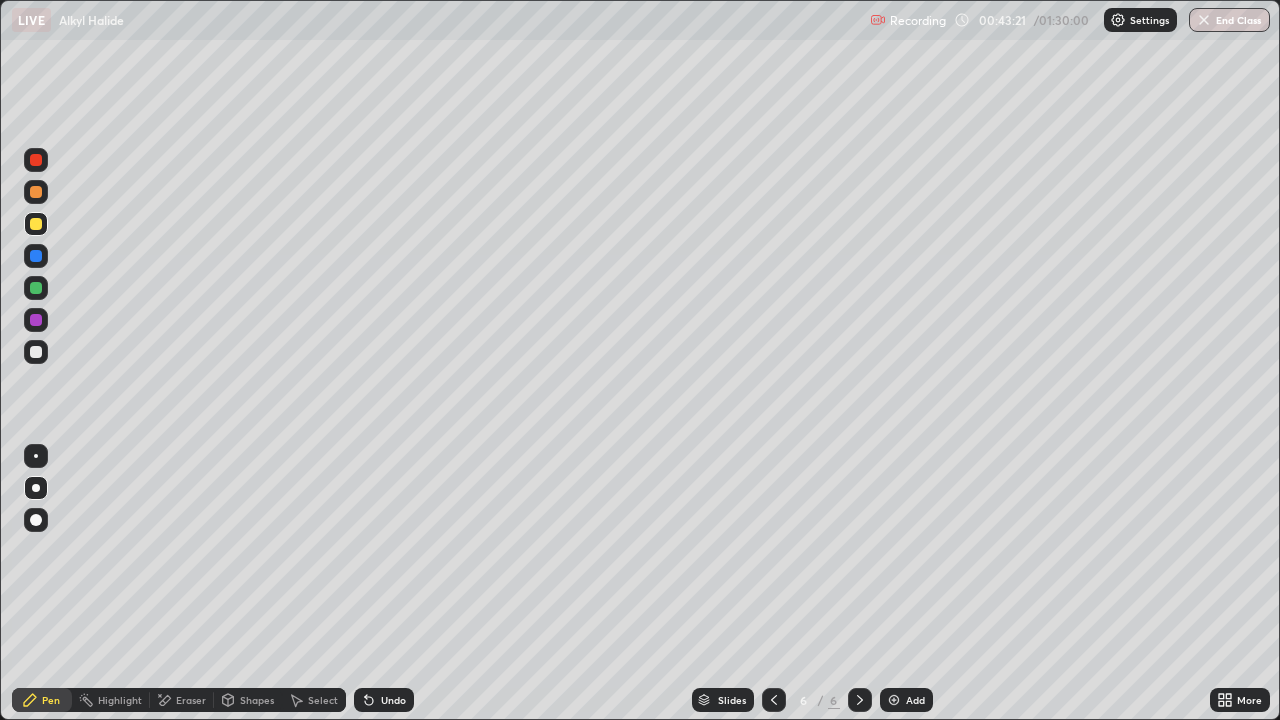 click on "Undo" at bounding box center (393, 700) 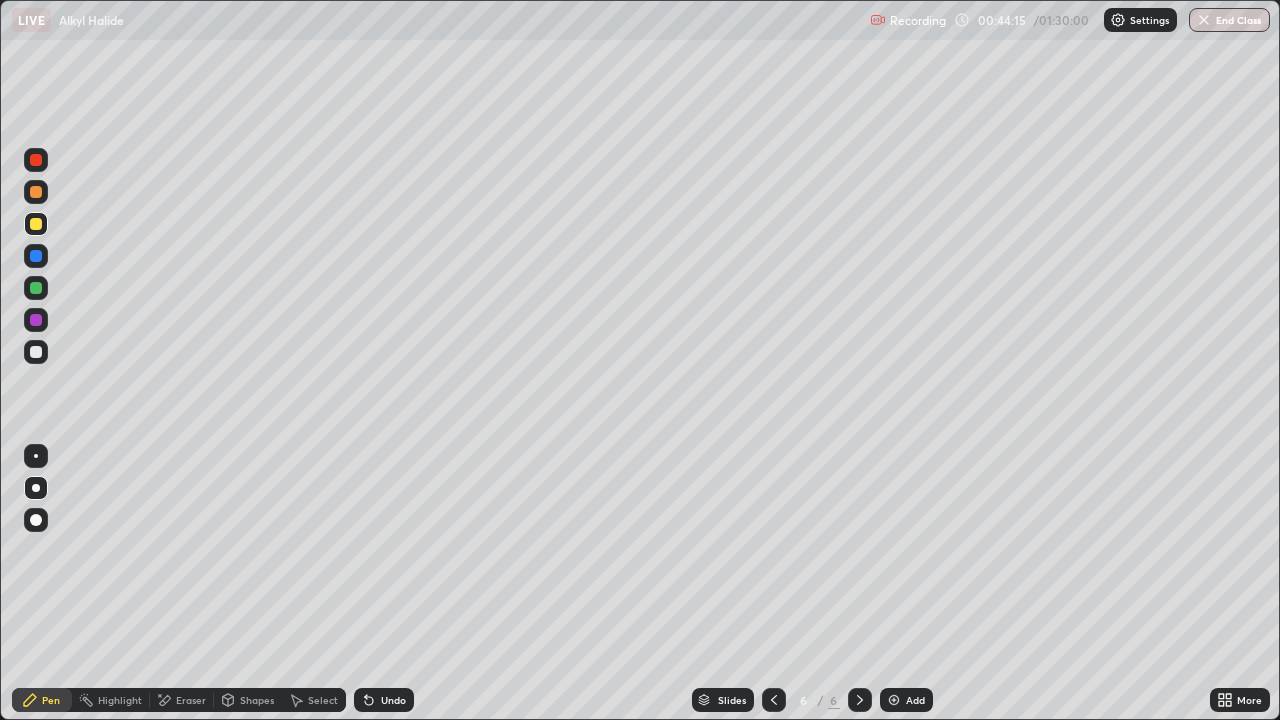 click on "Highlight" at bounding box center (120, 700) 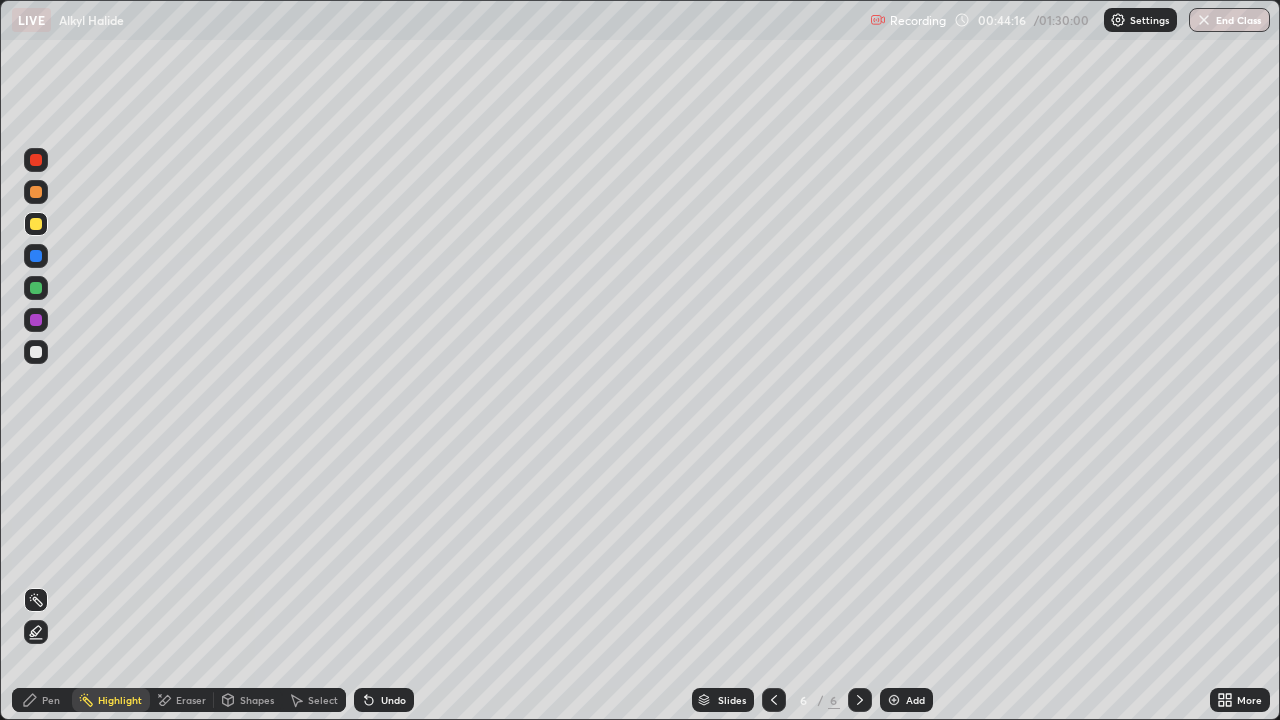 click on "Eraser" at bounding box center (191, 700) 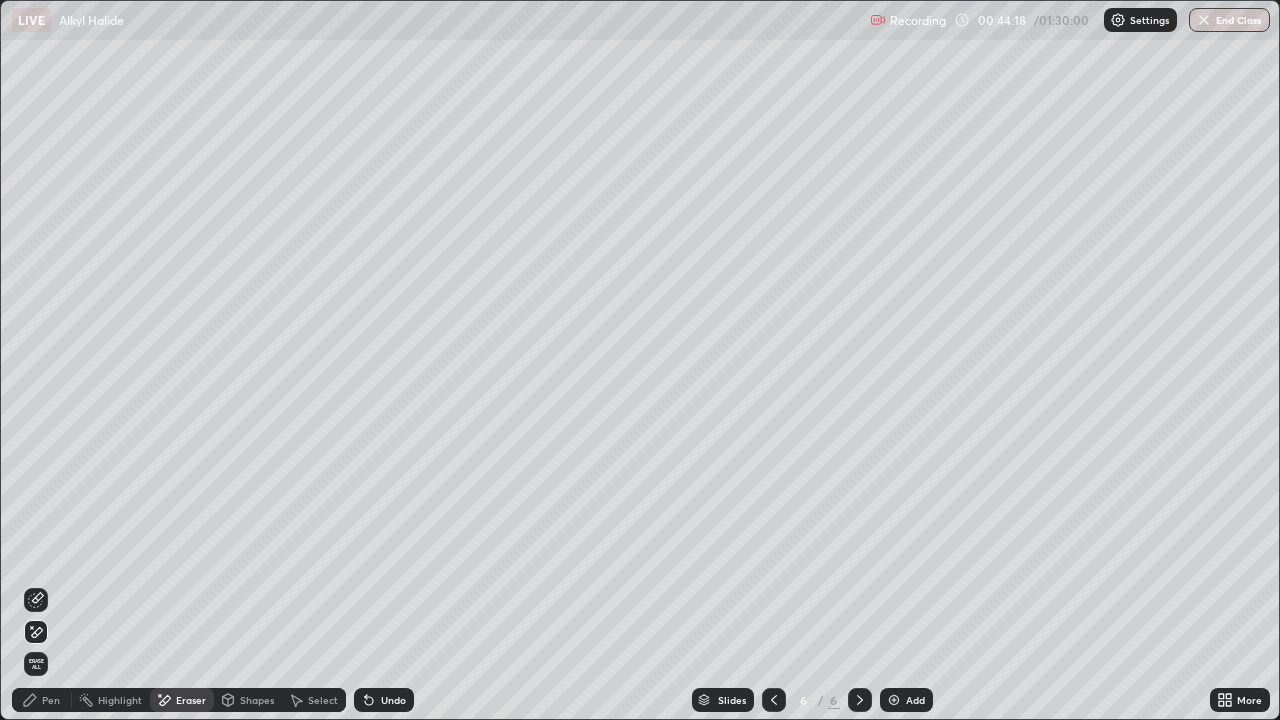click on "Pen" at bounding box center (51, 700) 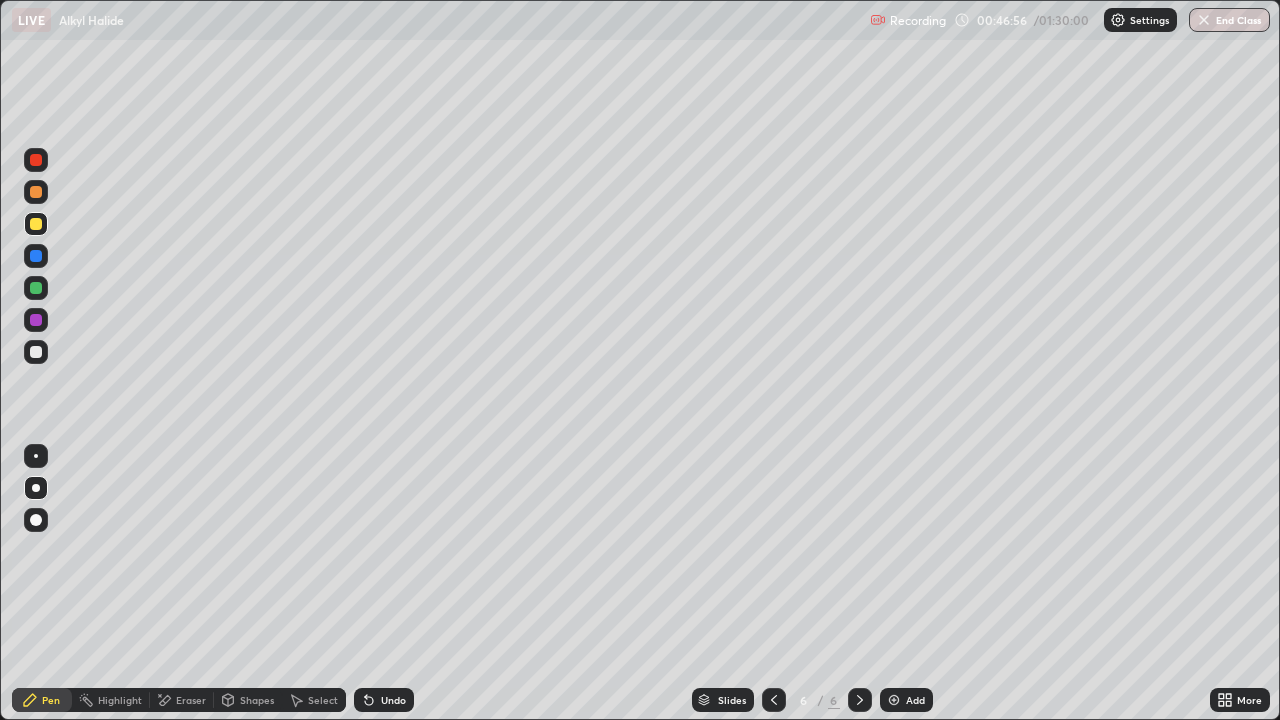 click on "Undo" at bounding box center [384, 700] 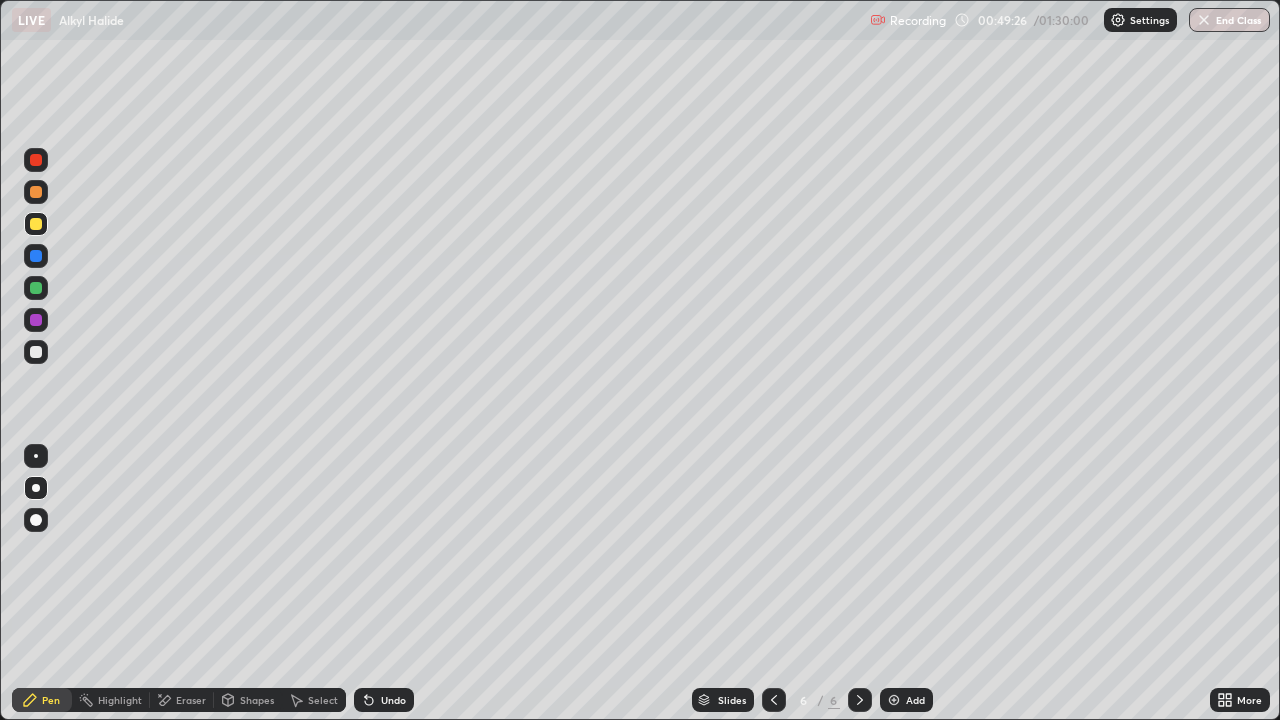 click on "Eraser" at bounding box center (191, 700) 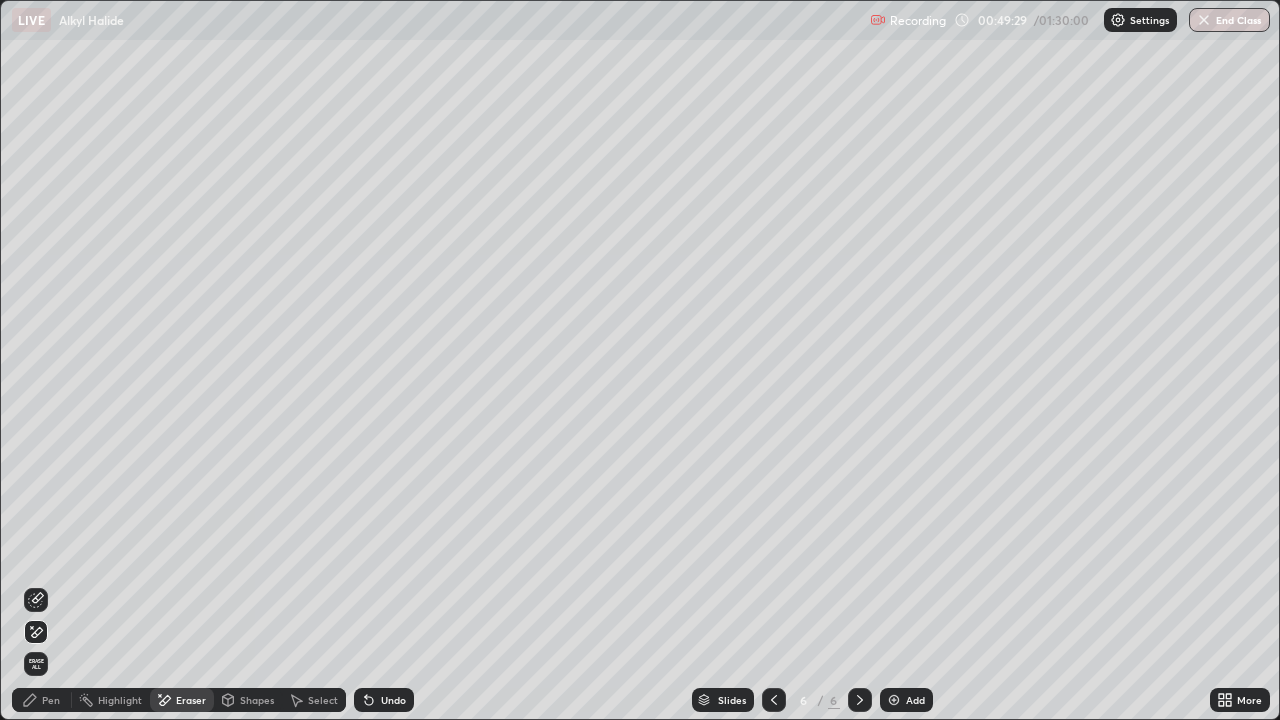 click on "Undo" at bounding box center [393, 700] 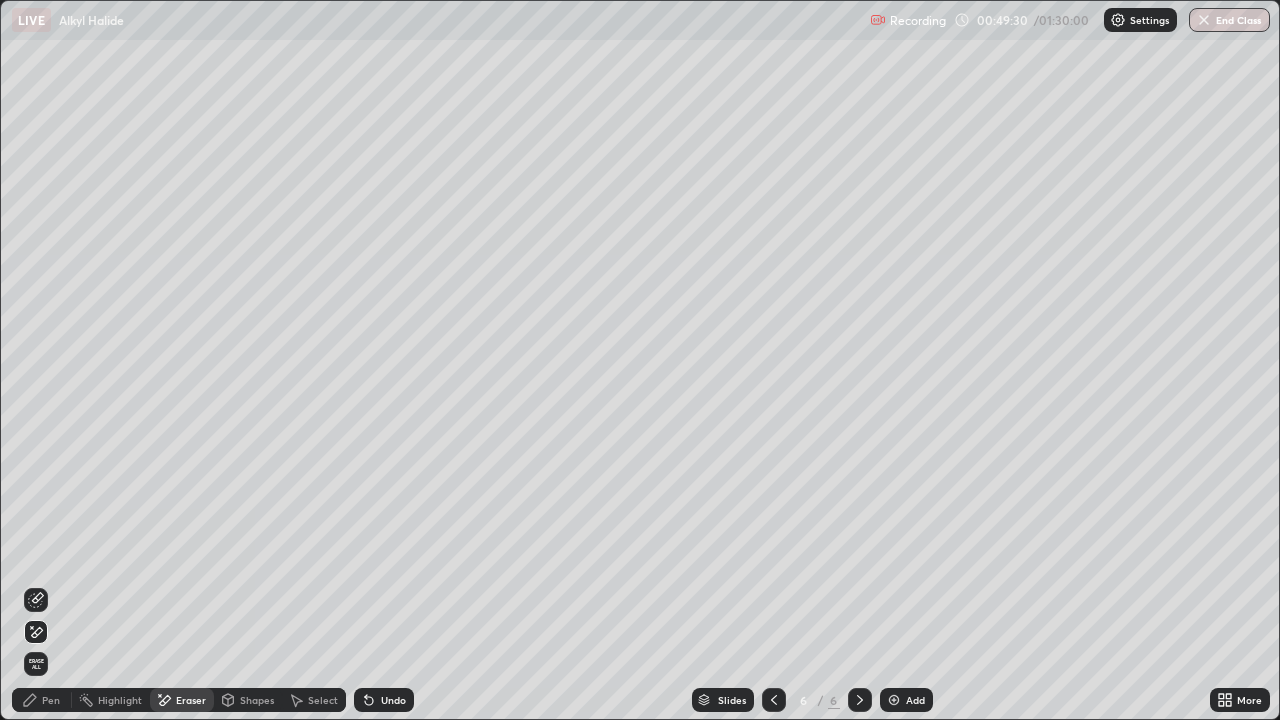 click on "Undo" at bounding box center (393, 700) 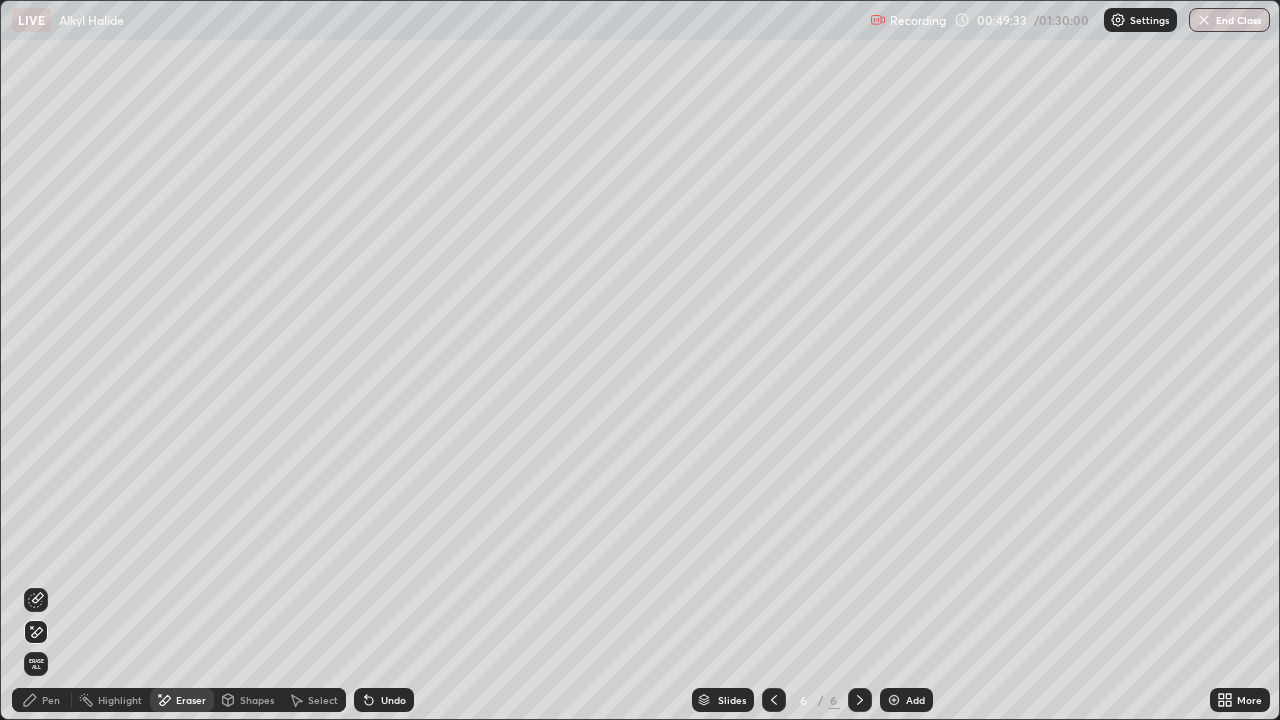 click on "Undo" at bounding box center [380, 700] 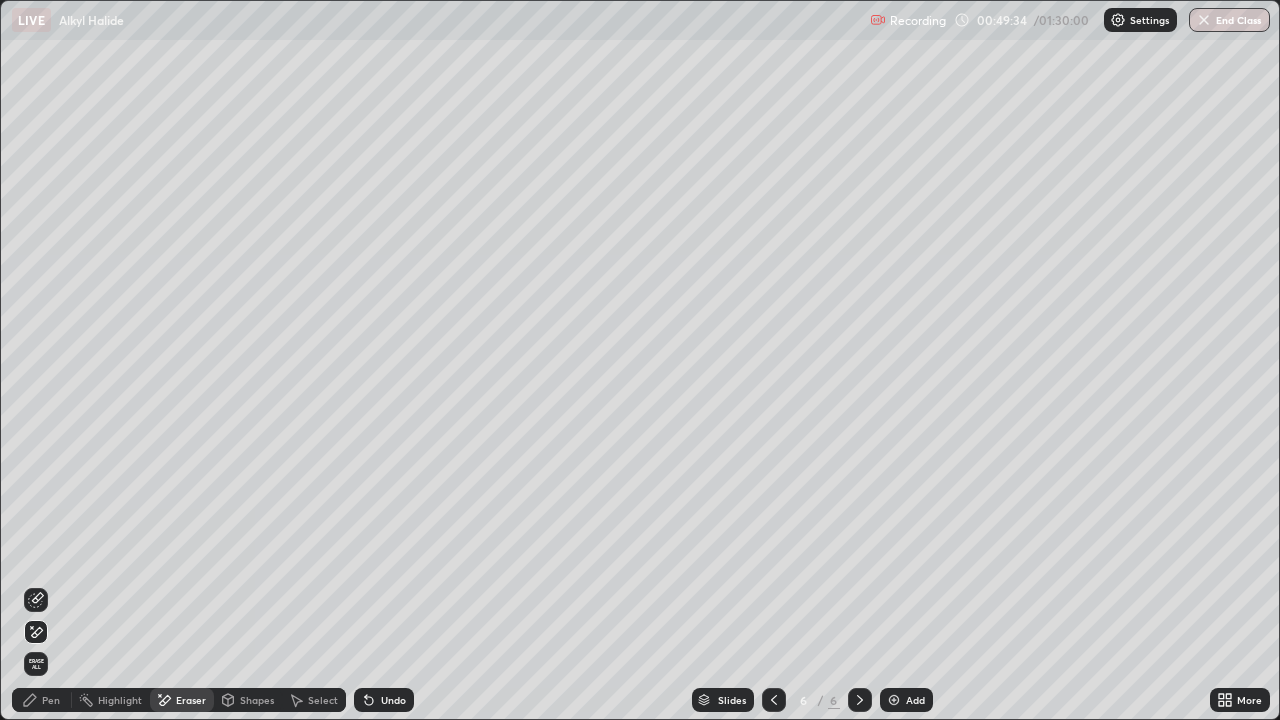 click on "Pen" at bounding box center (42, 700) 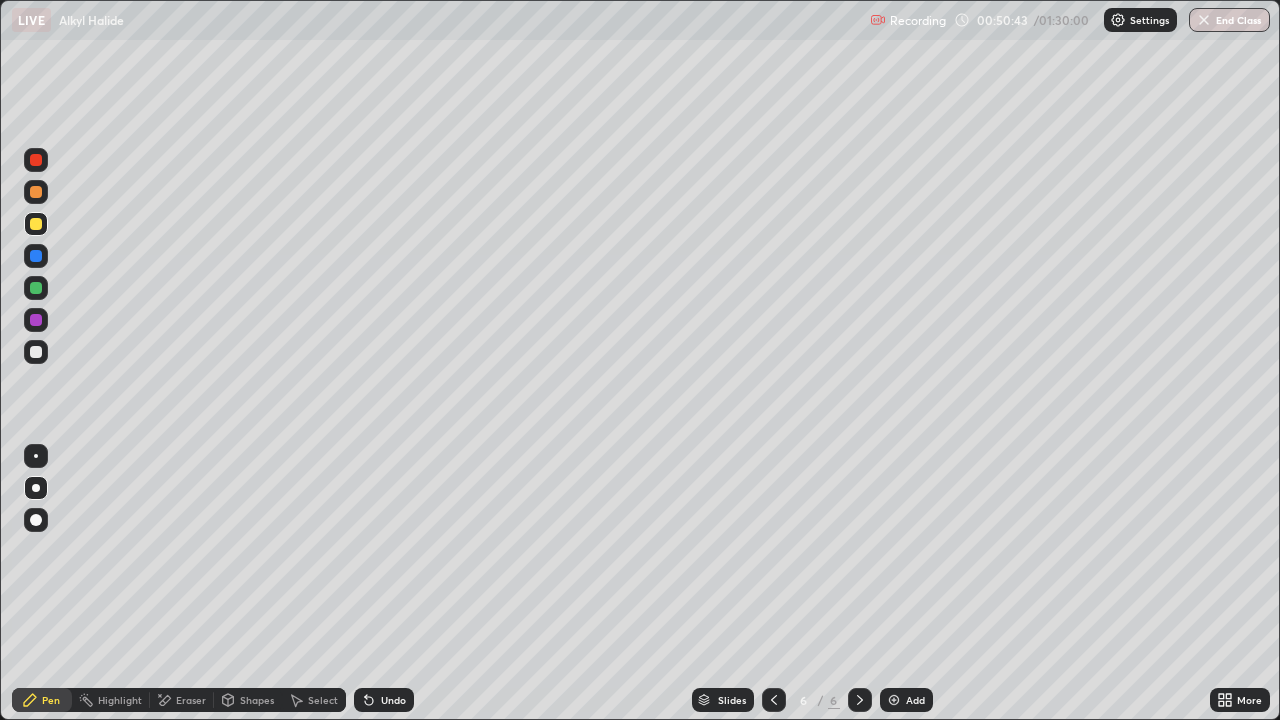 click on "Eraser" at bounding box center [191, 700] 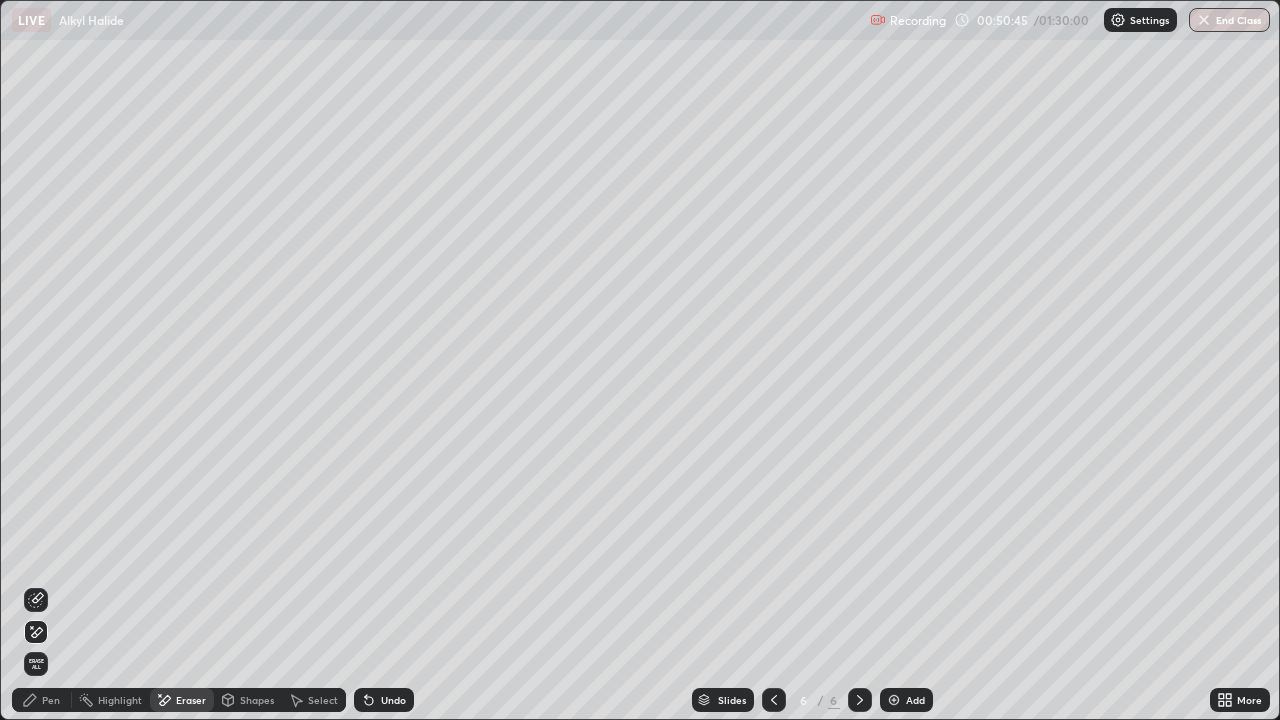 click on "Select" at bounding box center [323, 700] 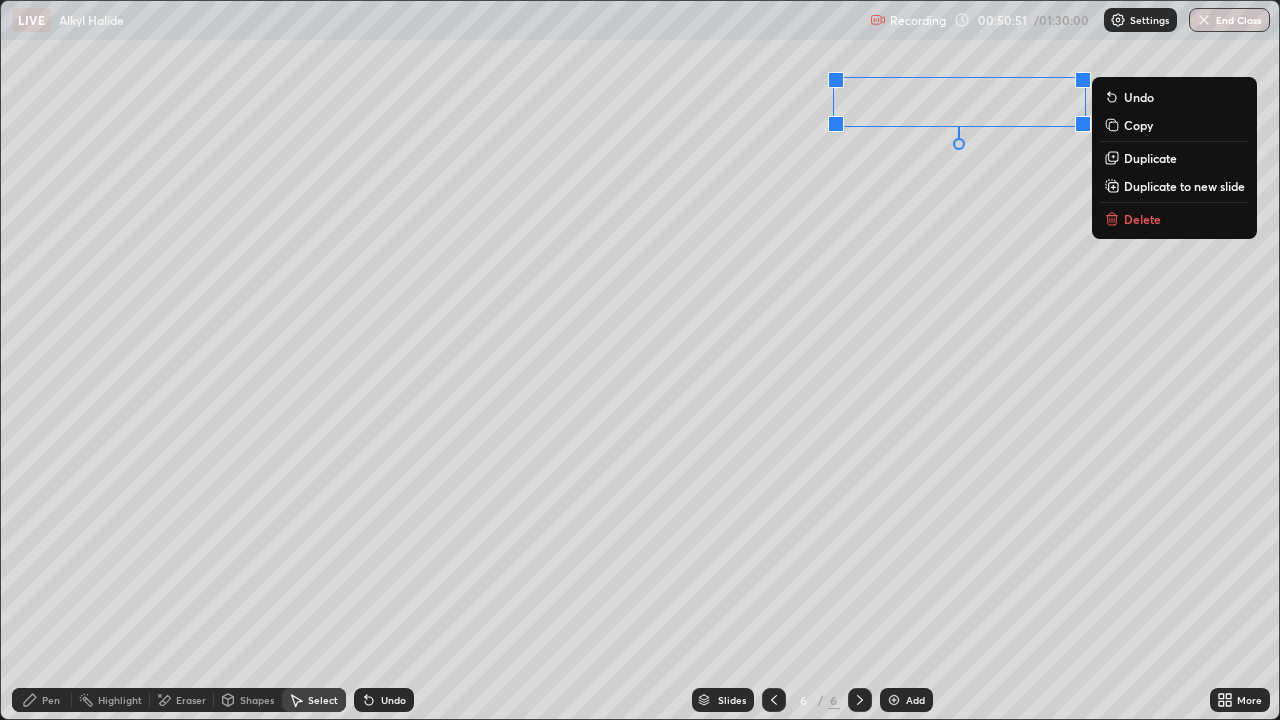 click on "Pen" at bounding box center (42, 700) 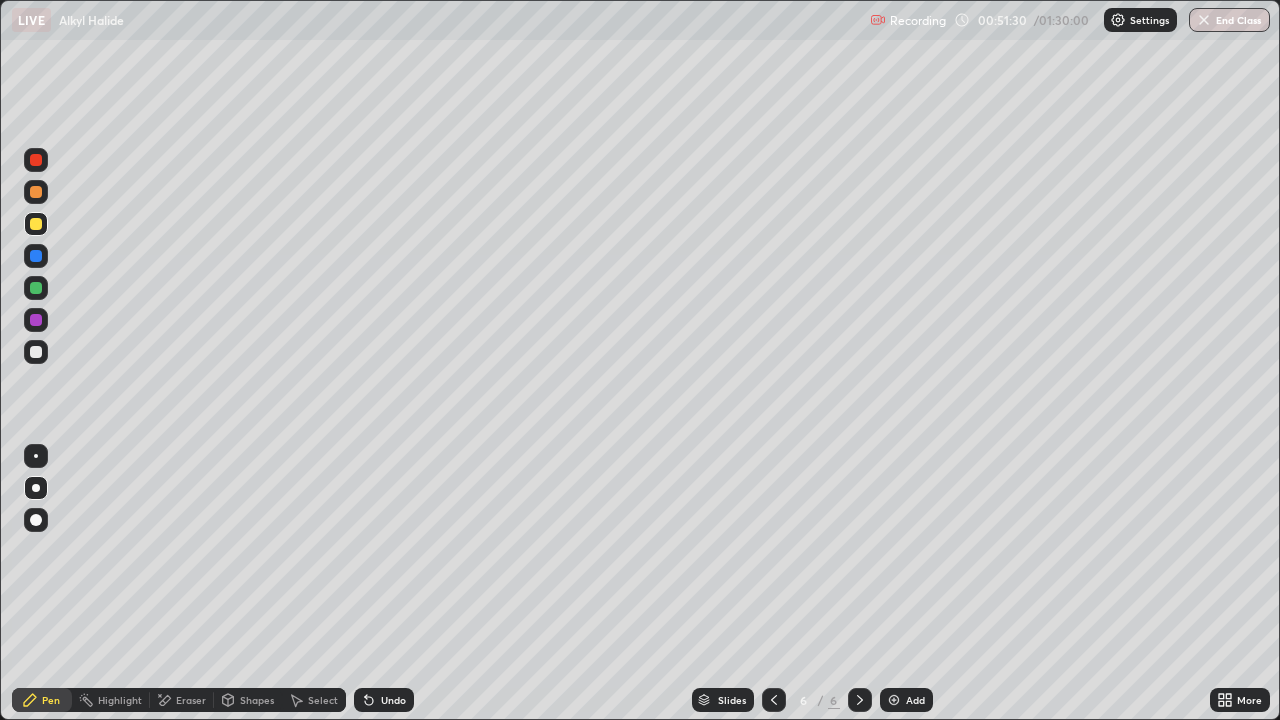 click at bounding box center (36, 256) 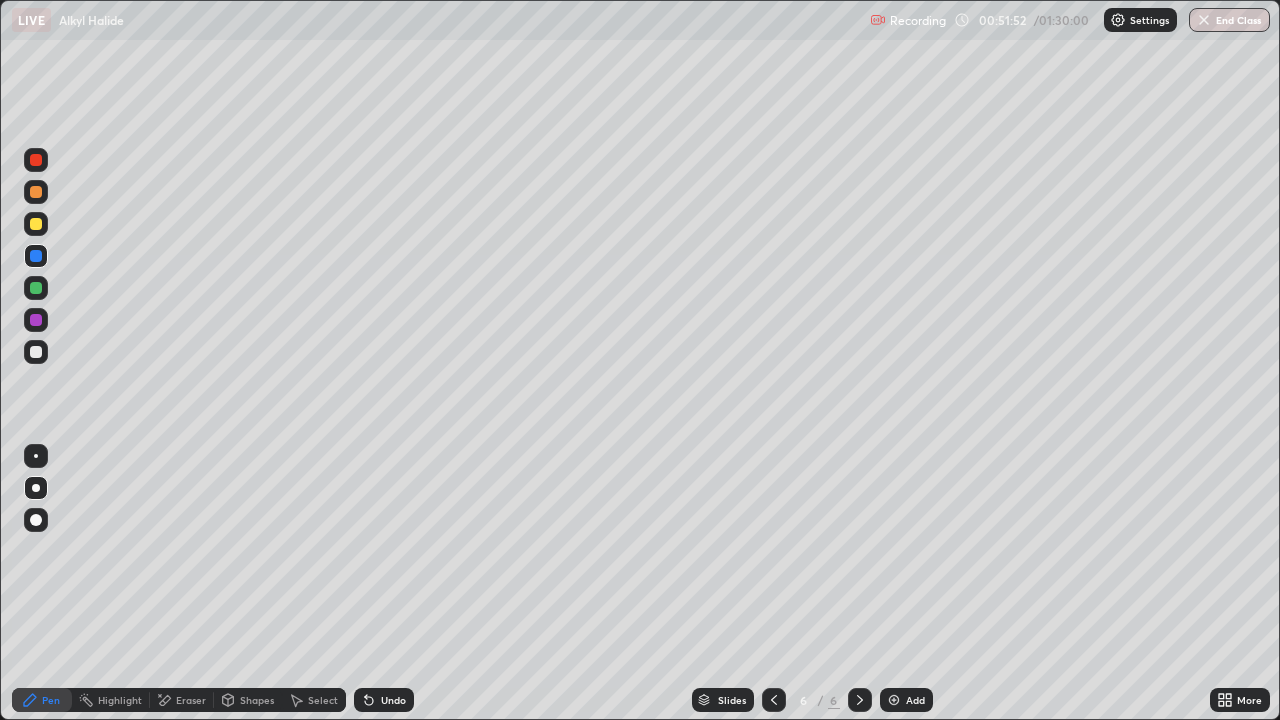click on "Undo" at bounding box center (393, 700) 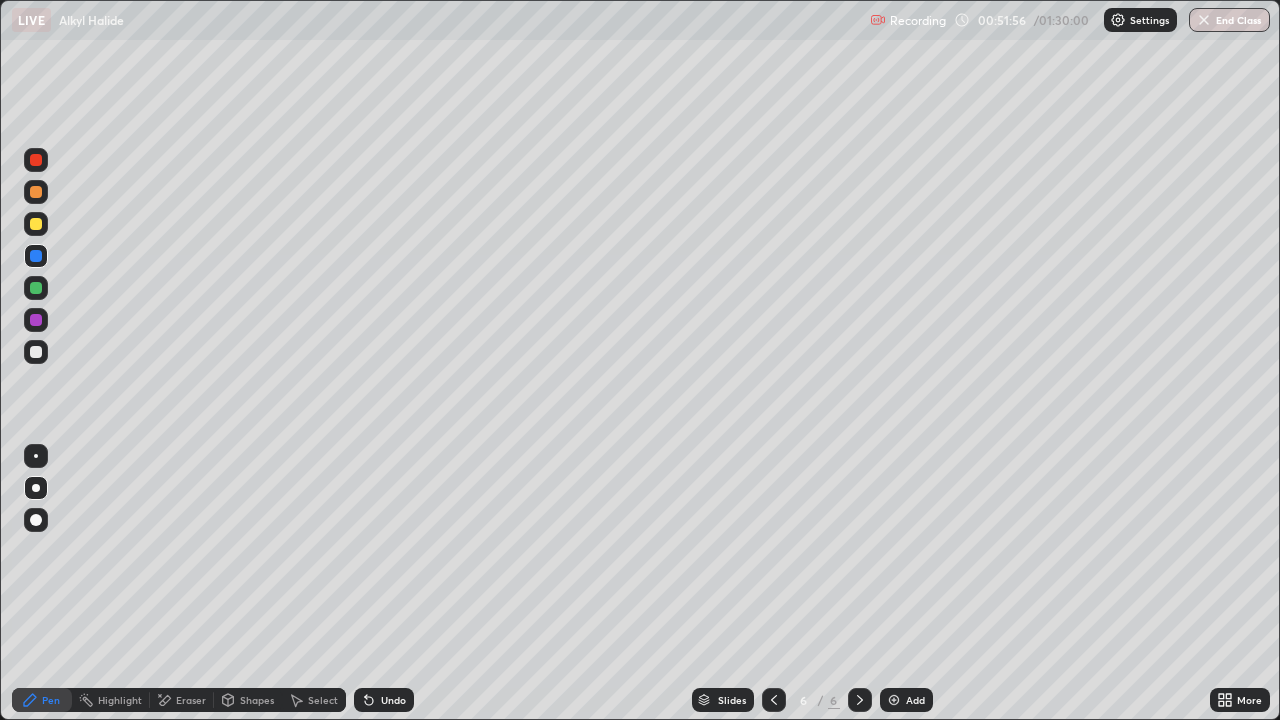 click on "Undo" at bounding box center [393, 700] 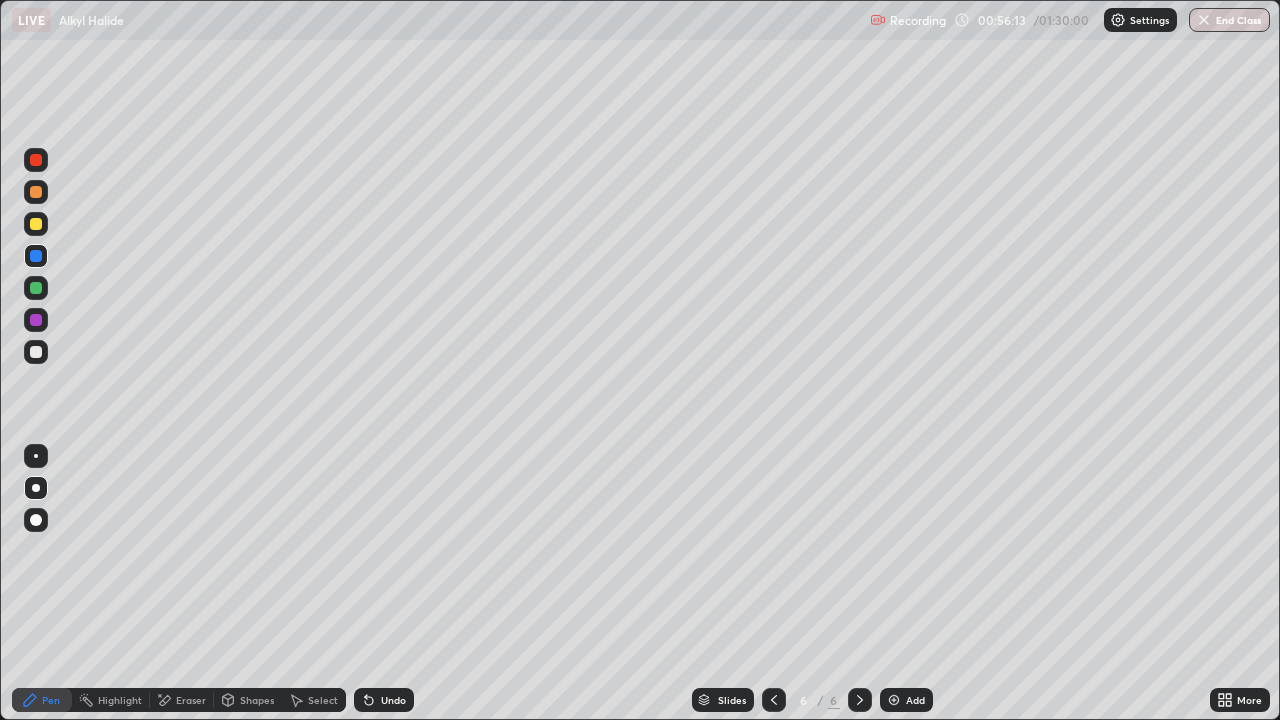 click at bounding box center [894, 700] 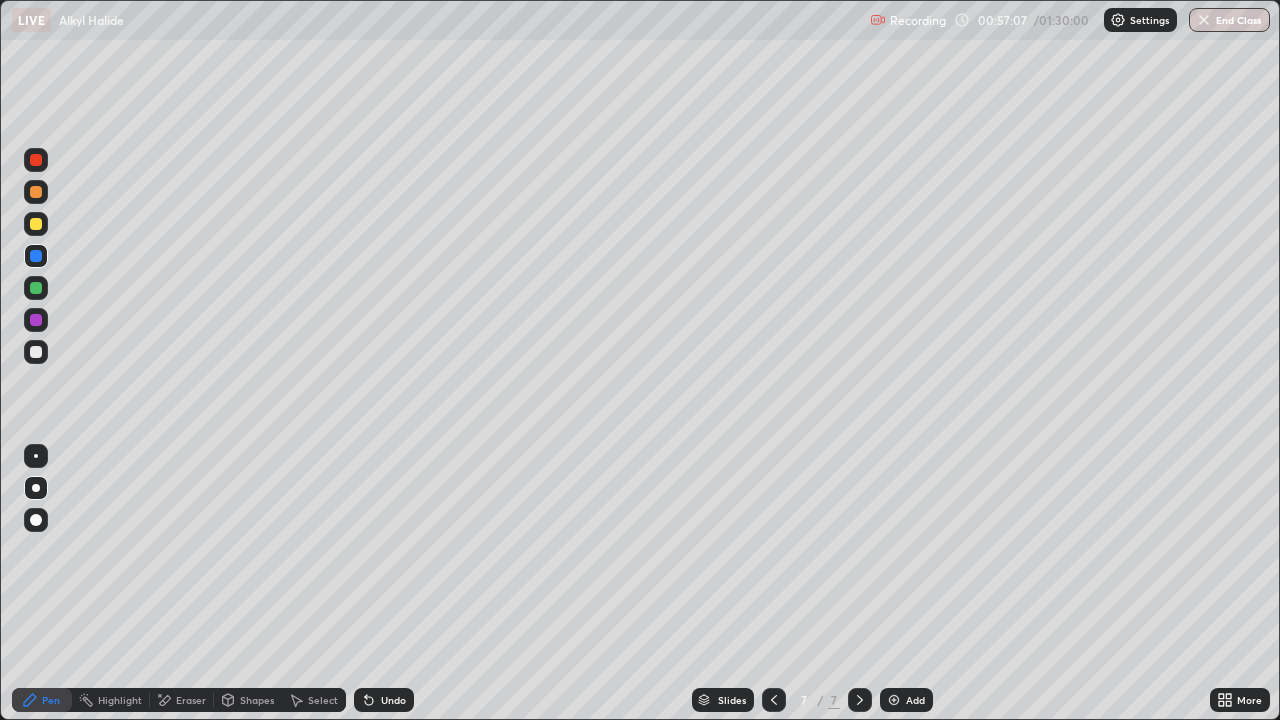 click on "Undo" at bounding box center (380, 700) 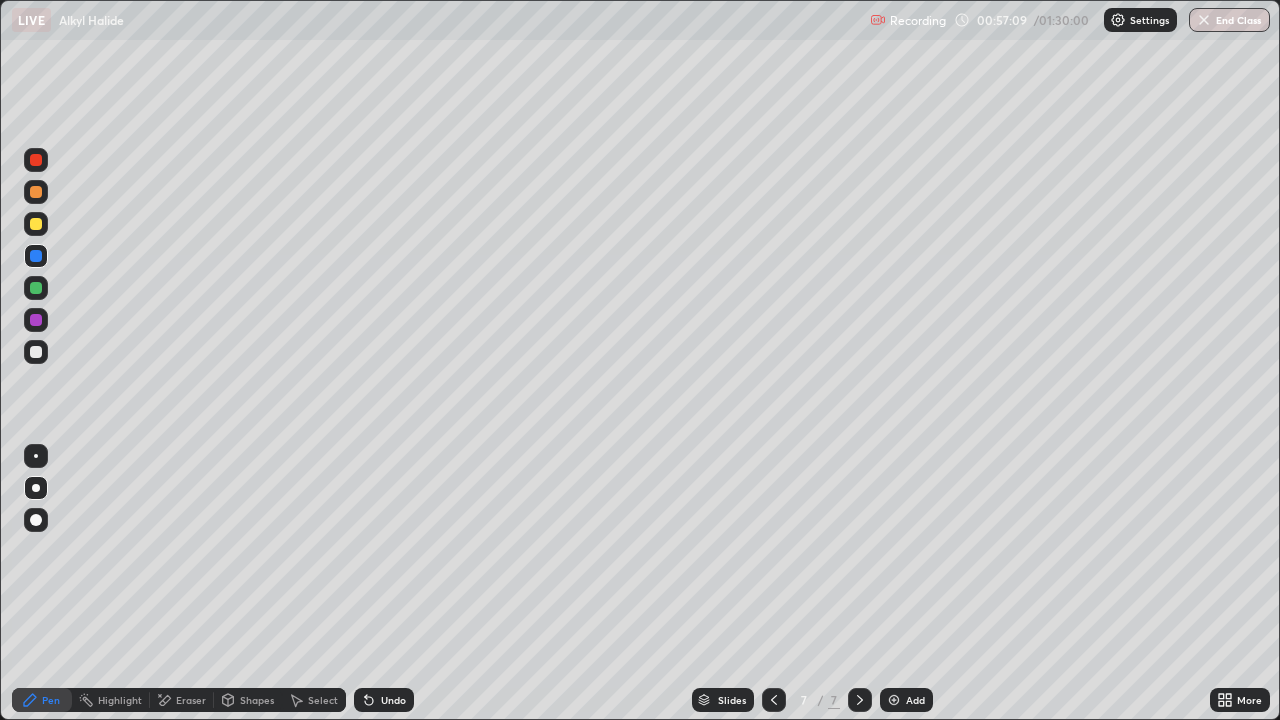 click on "Undo" at bounding box center (384, 700) 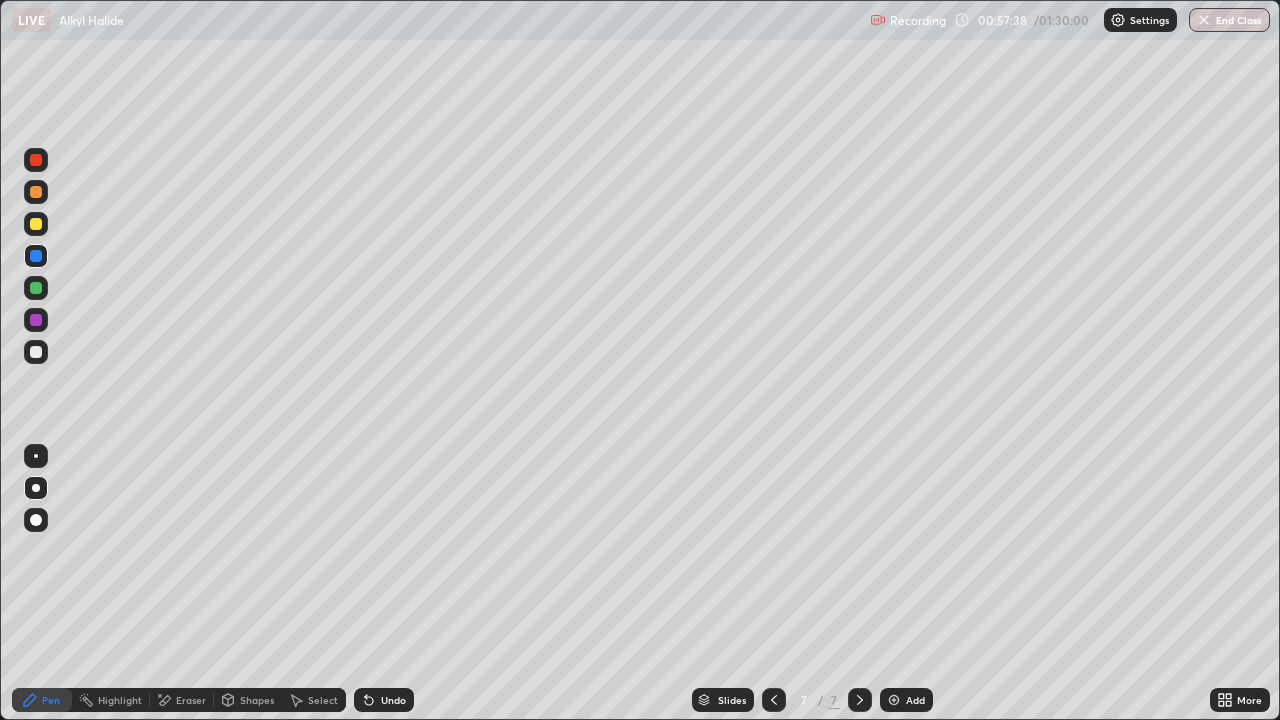 click at bounding box center (36, 288) 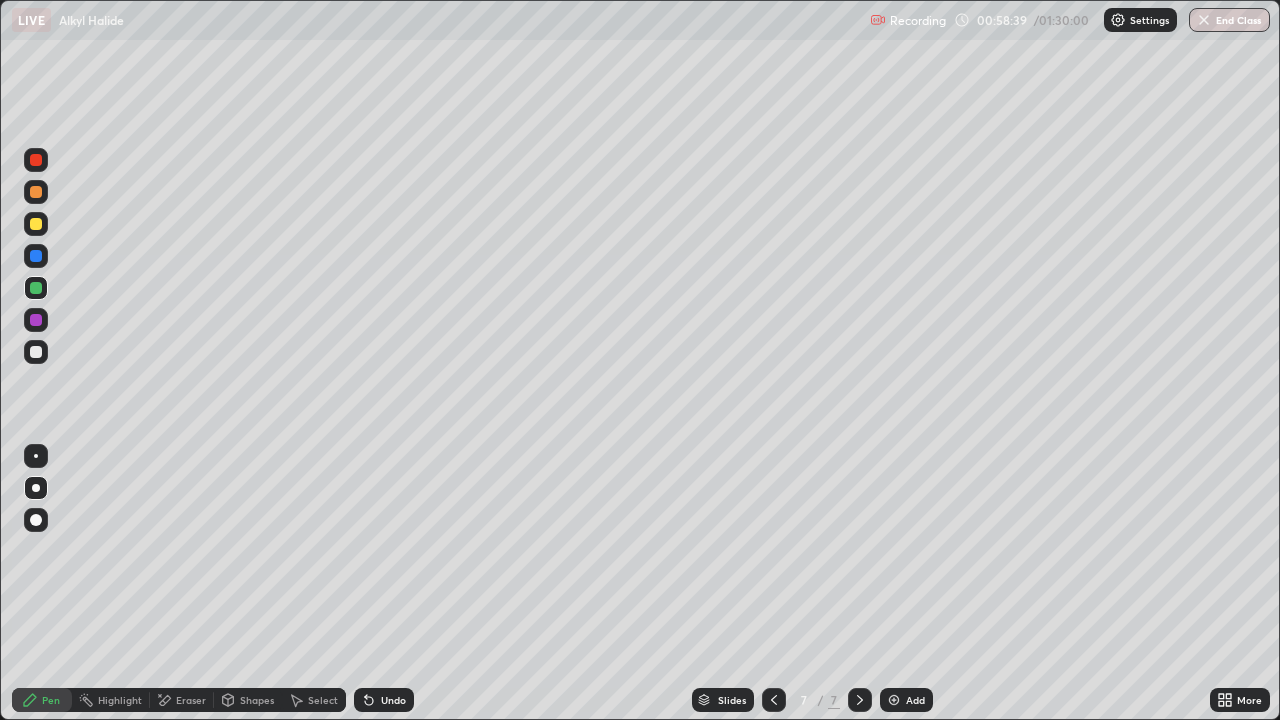 click 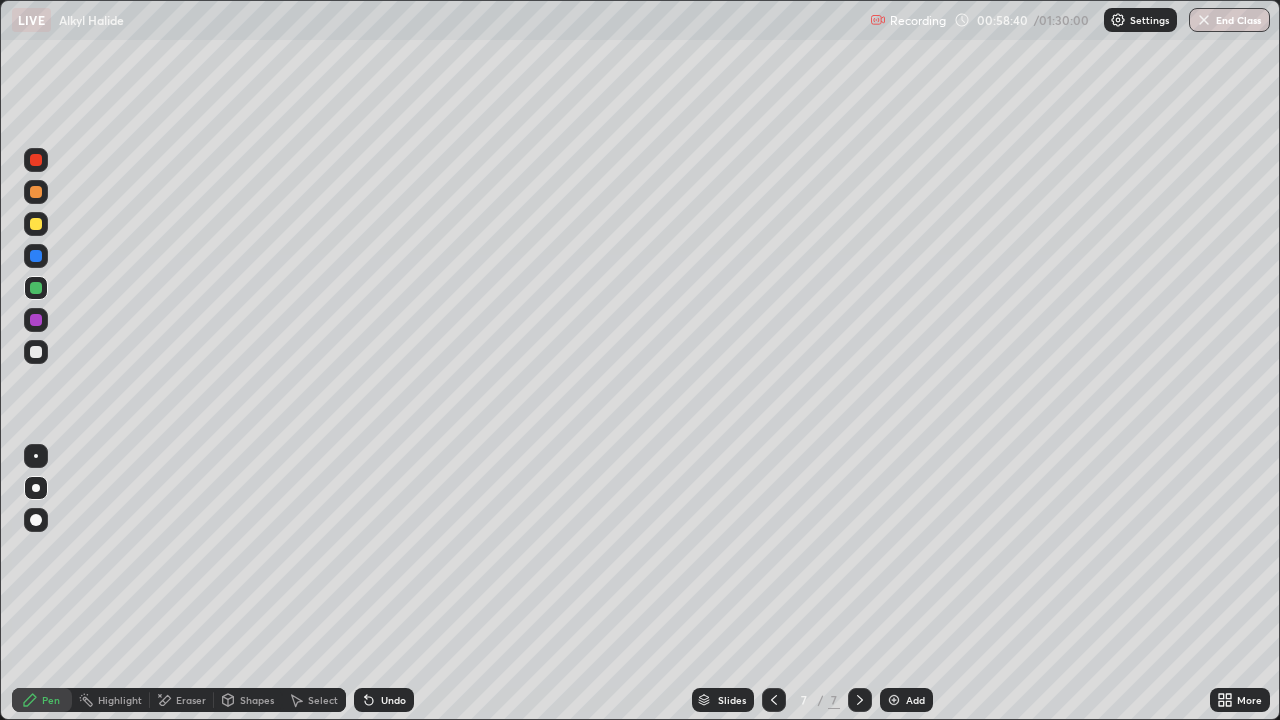 click 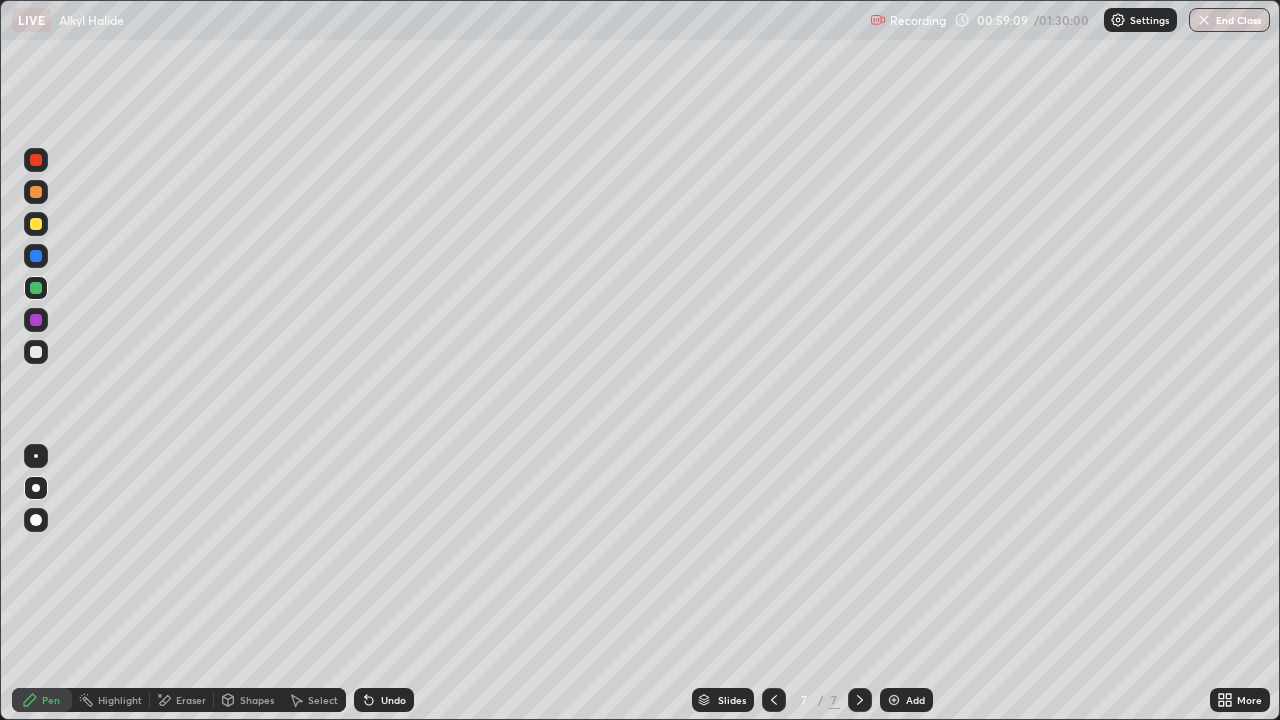click at bounding box center (36, 320) 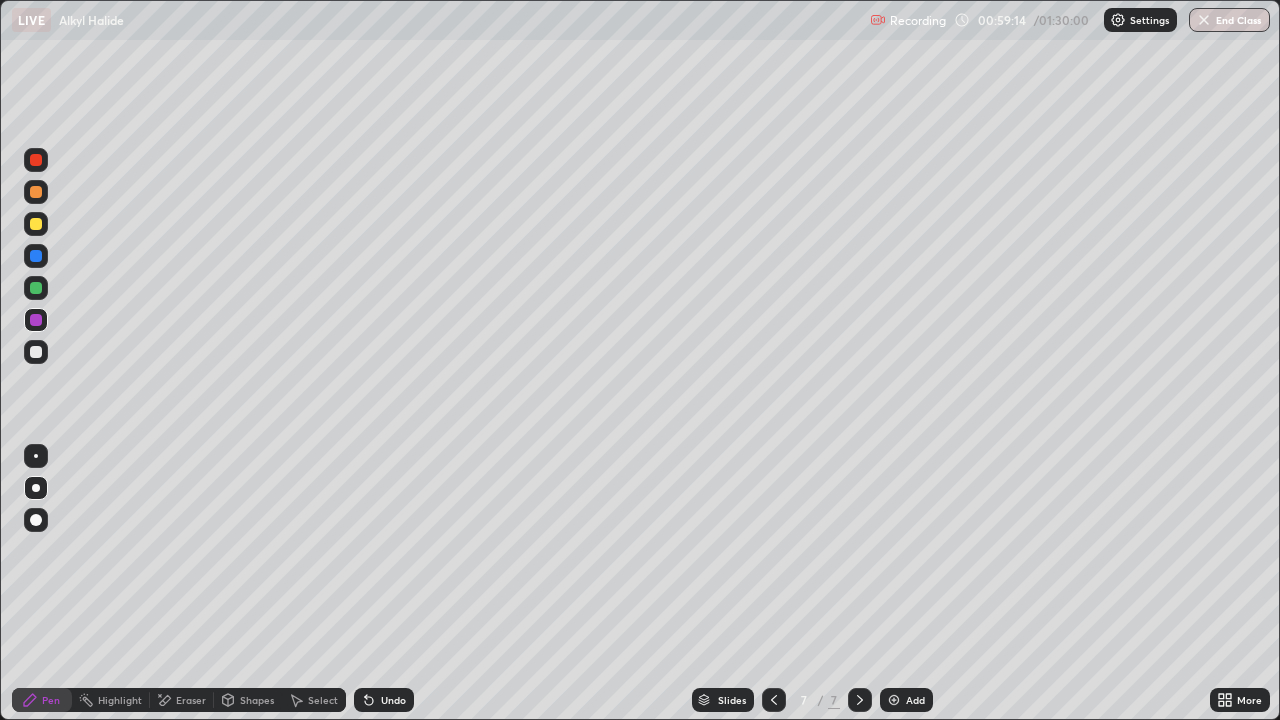 click on "Undo" at bounding box center (393, 700) 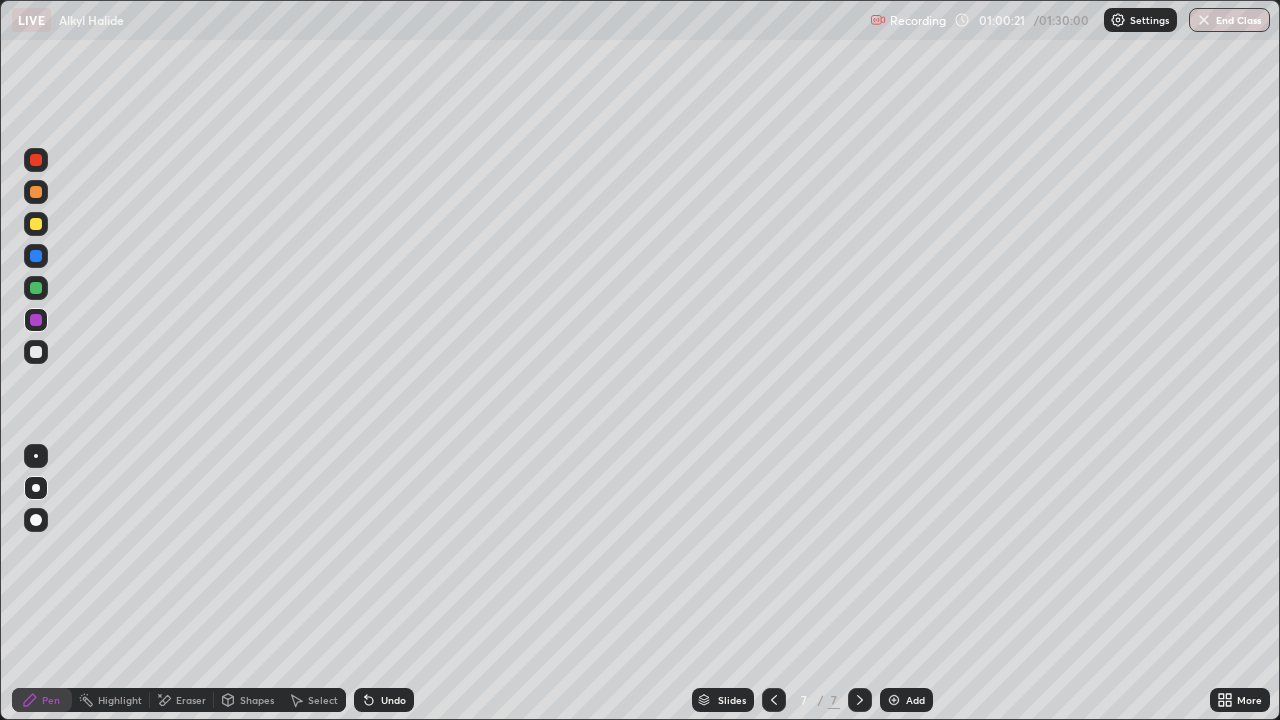 click on "Eraser" at bounding box center [191, 700] 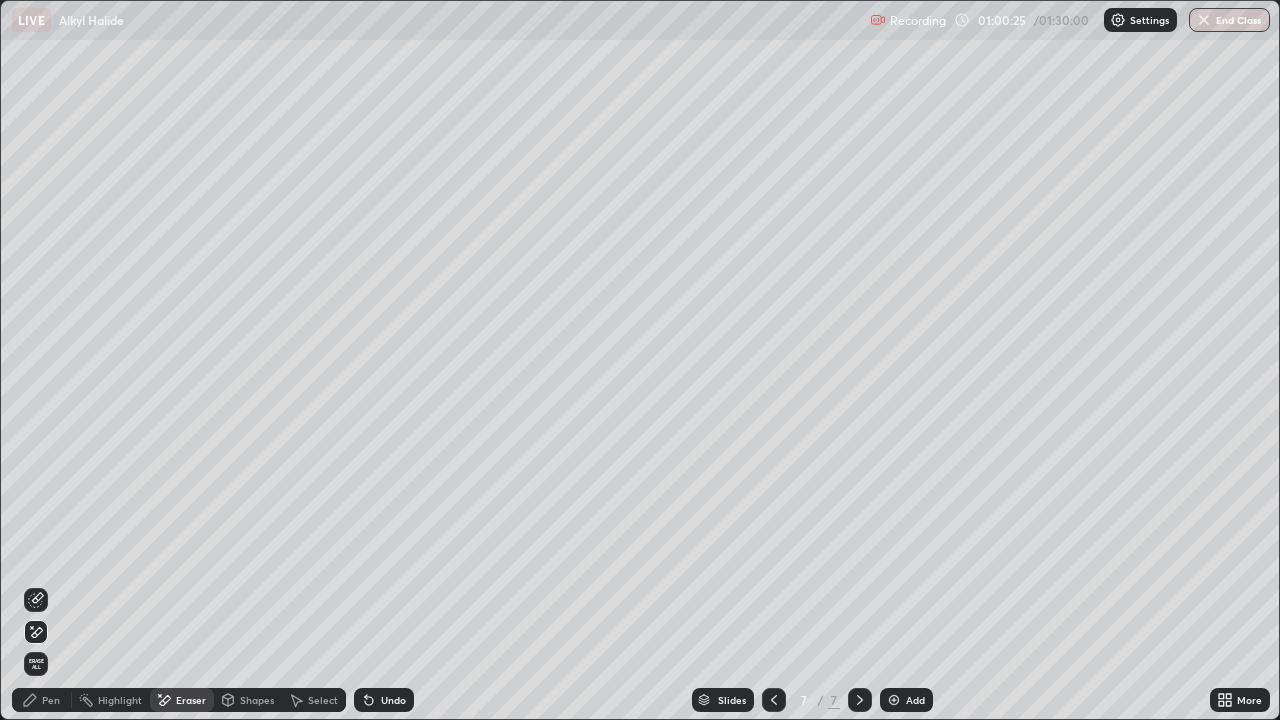 click on "Pen" at bounding box center [51, 700] 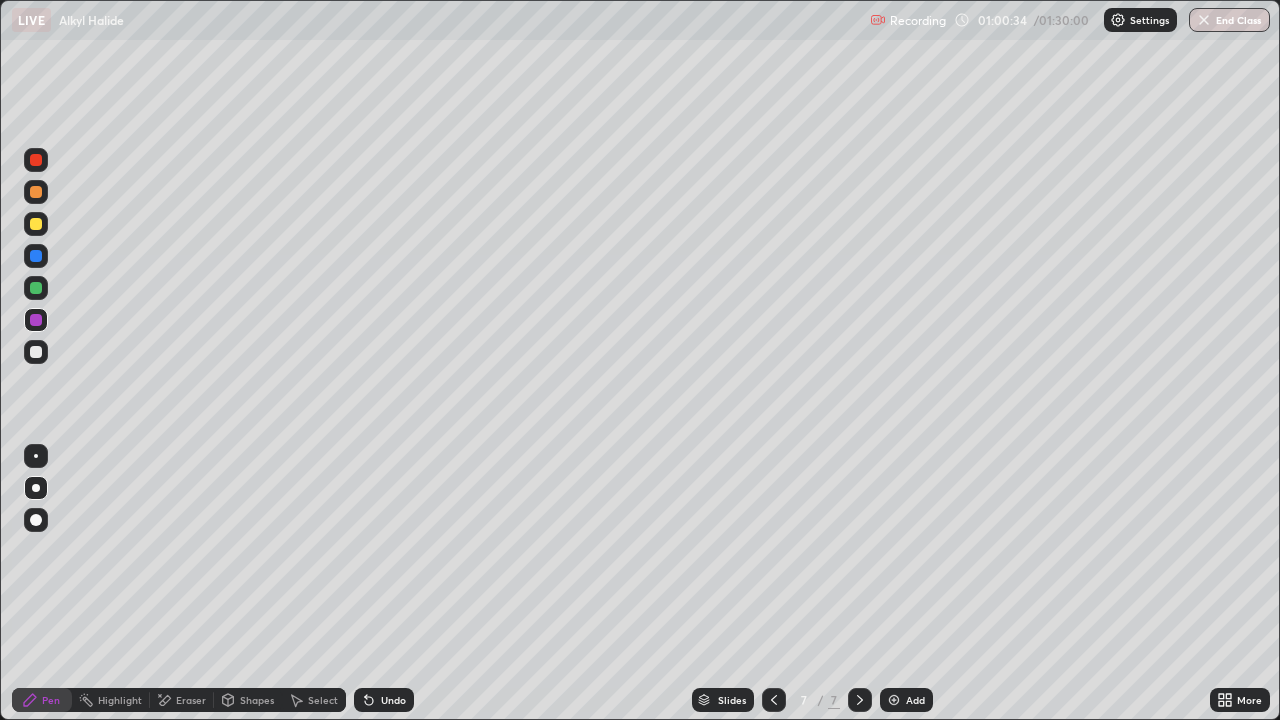 click at bounding box center [36, 160] 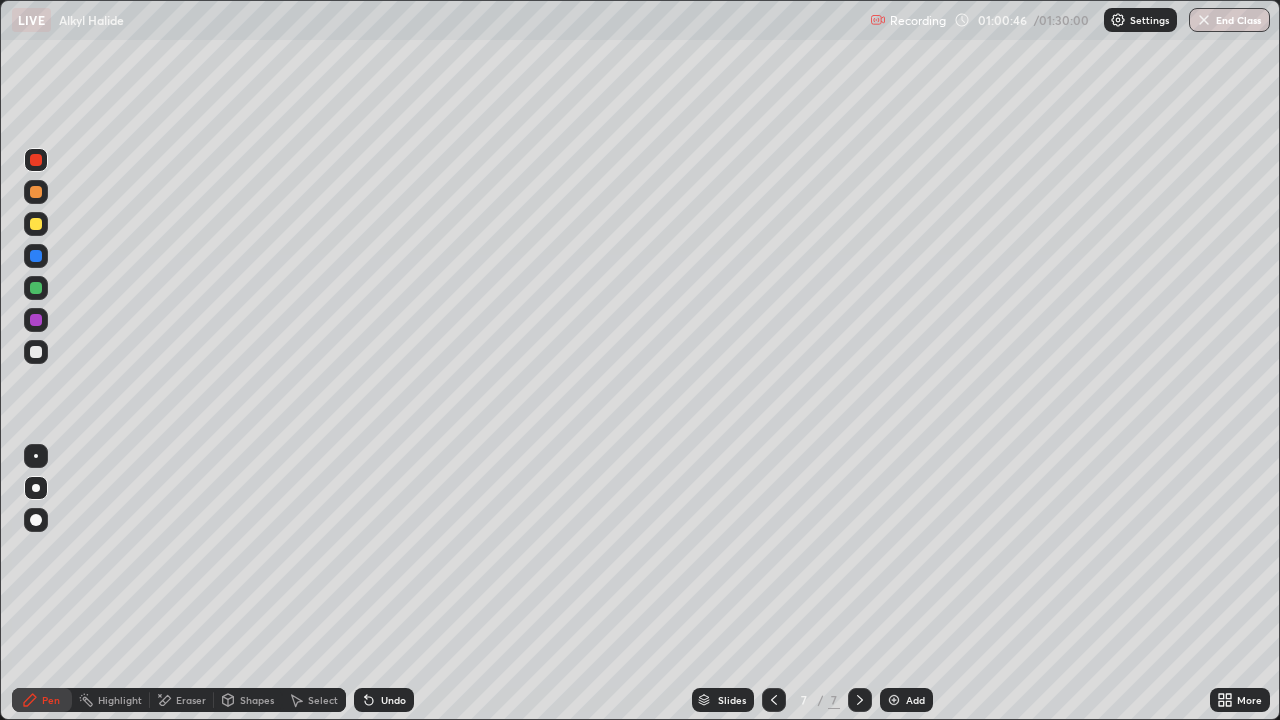 click on "Undo" at bounding box center [393, 700] 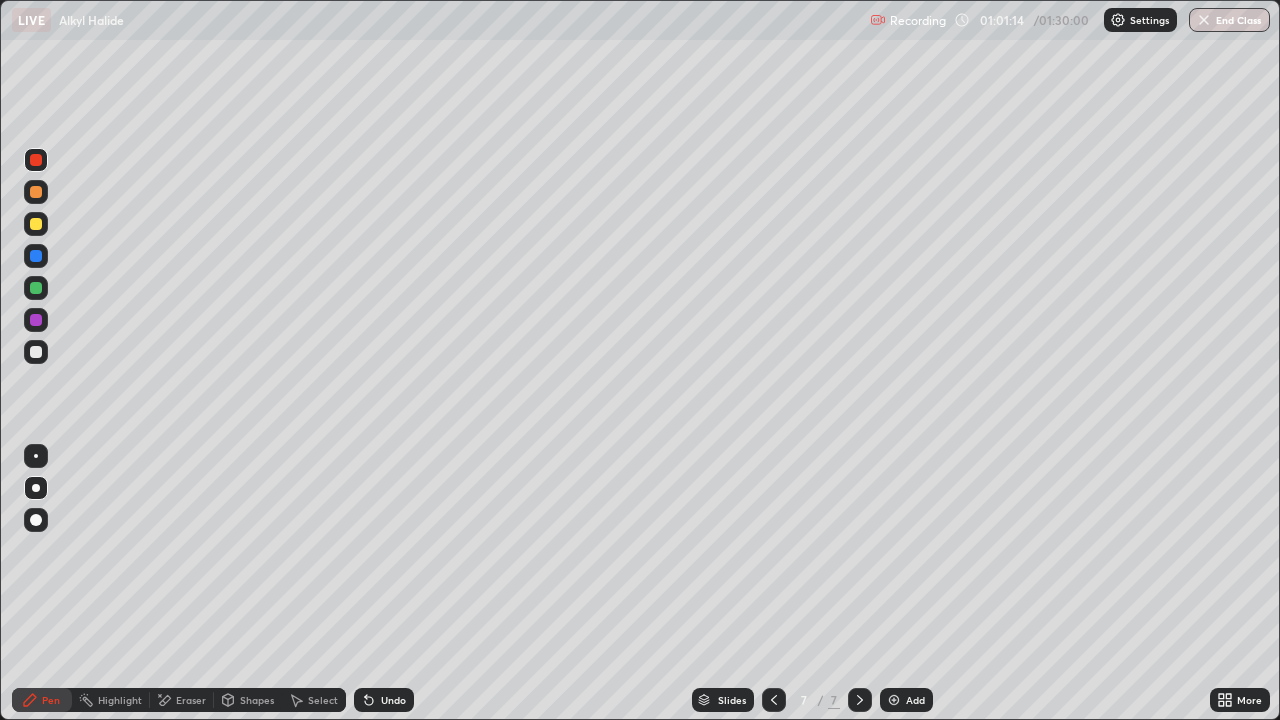 click on "Undo" at bounding box center (384, 700) 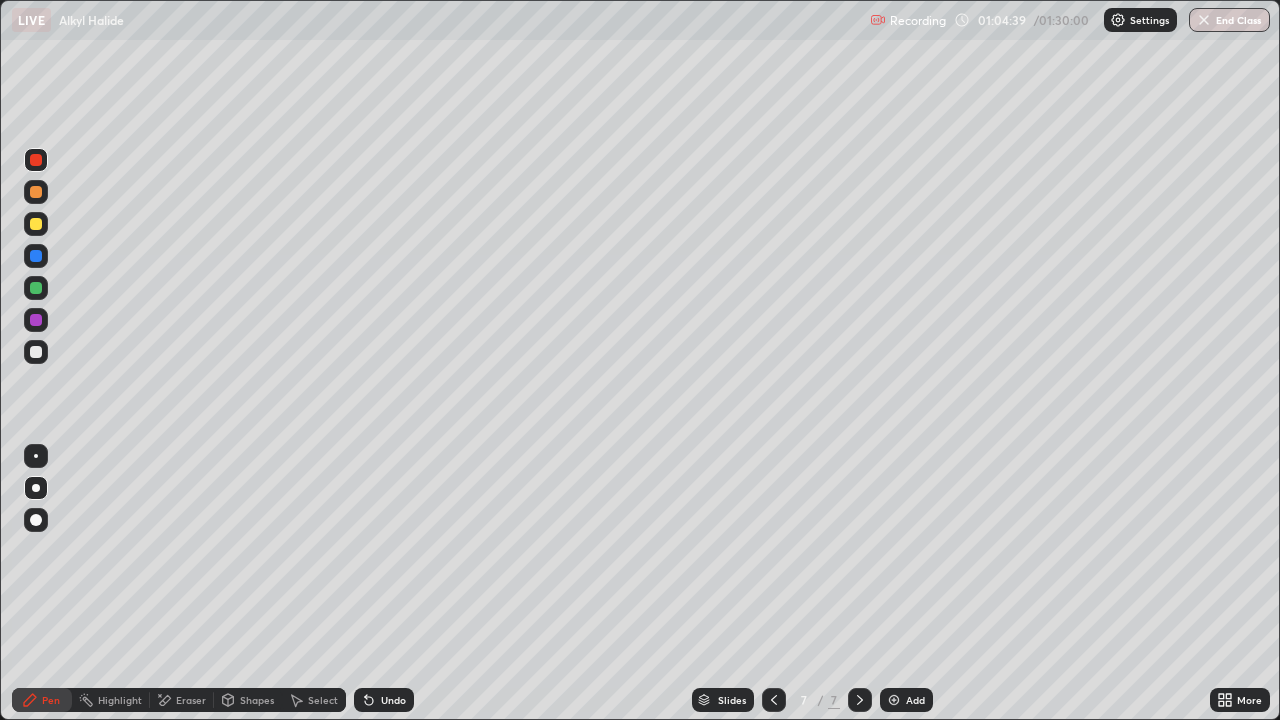 click at bounding box center (36, 192) 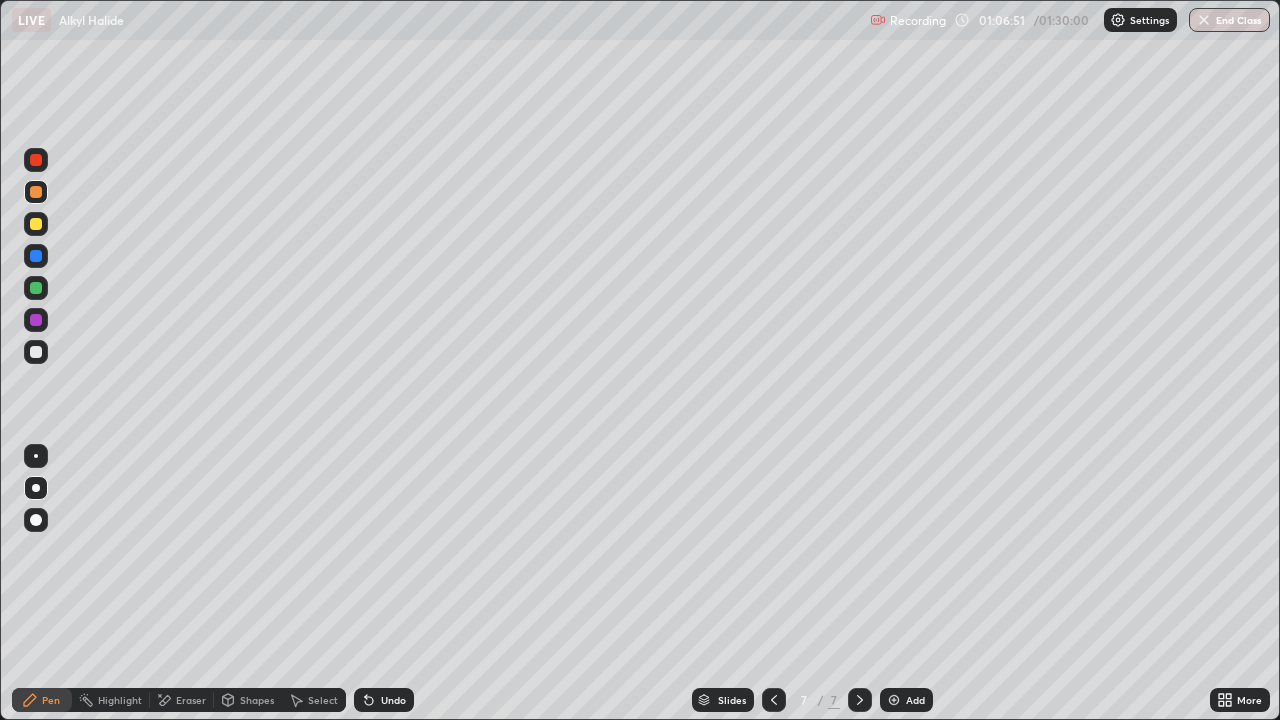 click 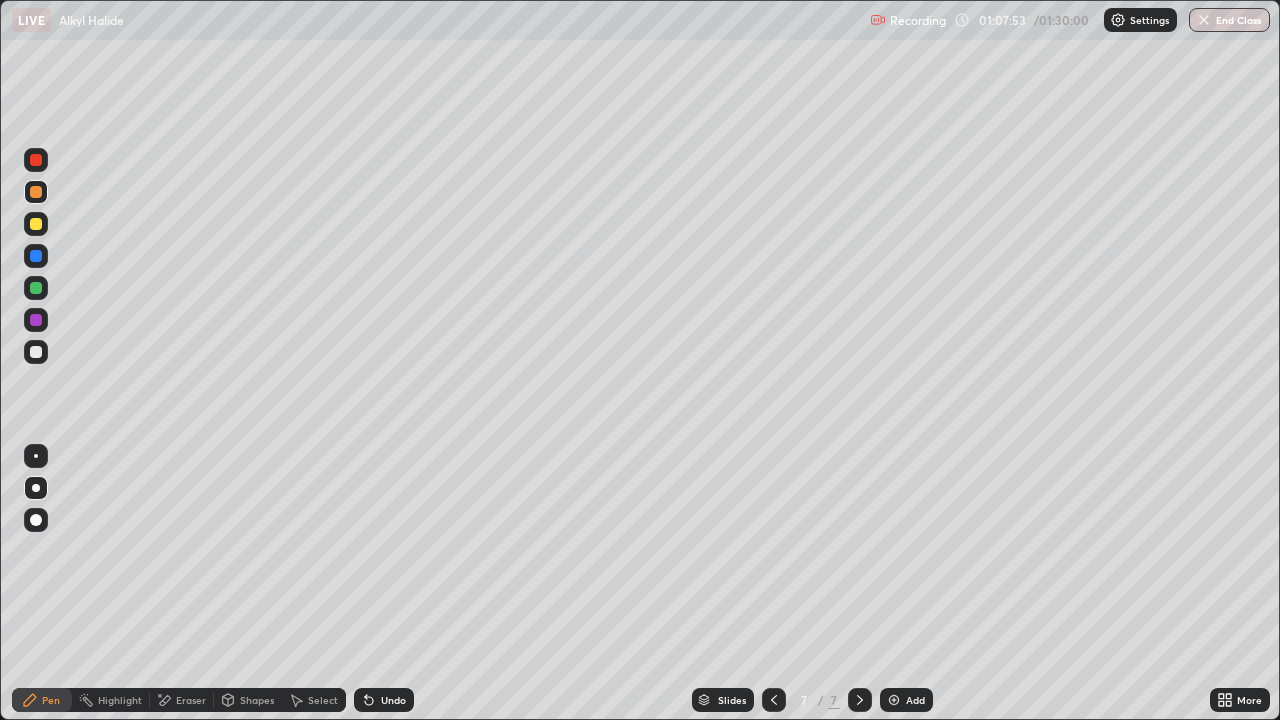 click at bounding box center (36, 224) 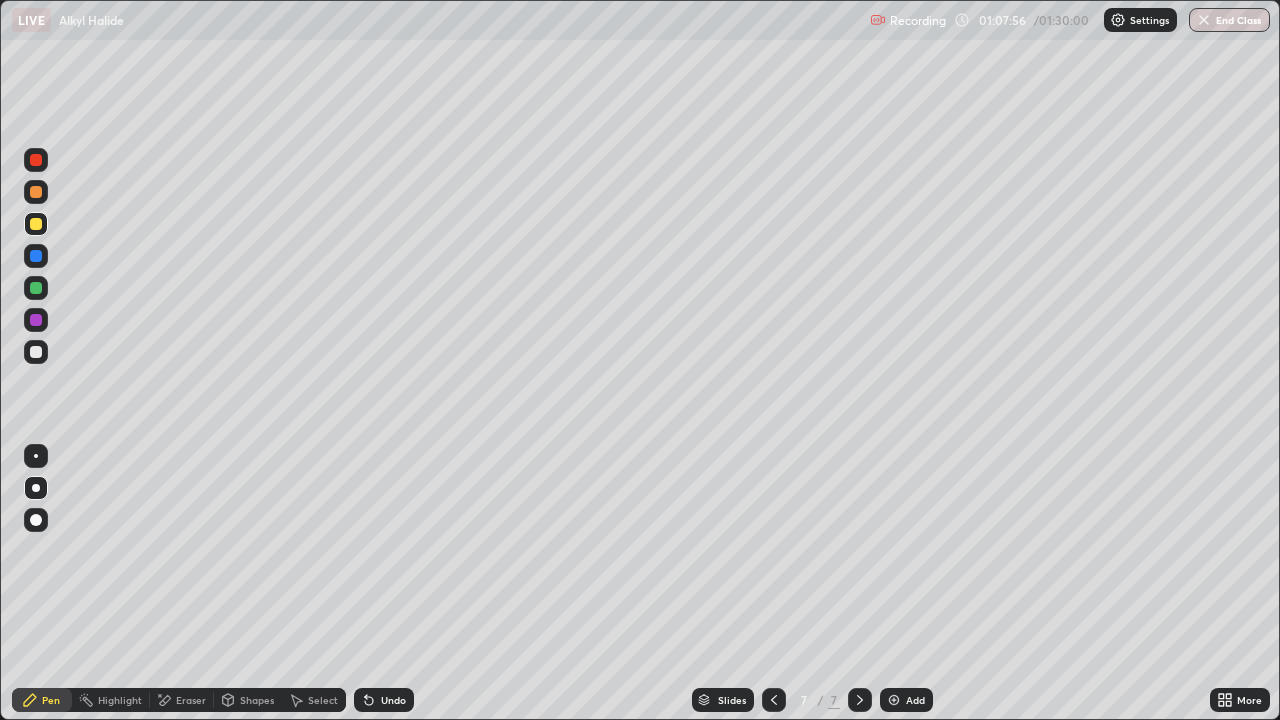 click at bounding box center [36, 160] 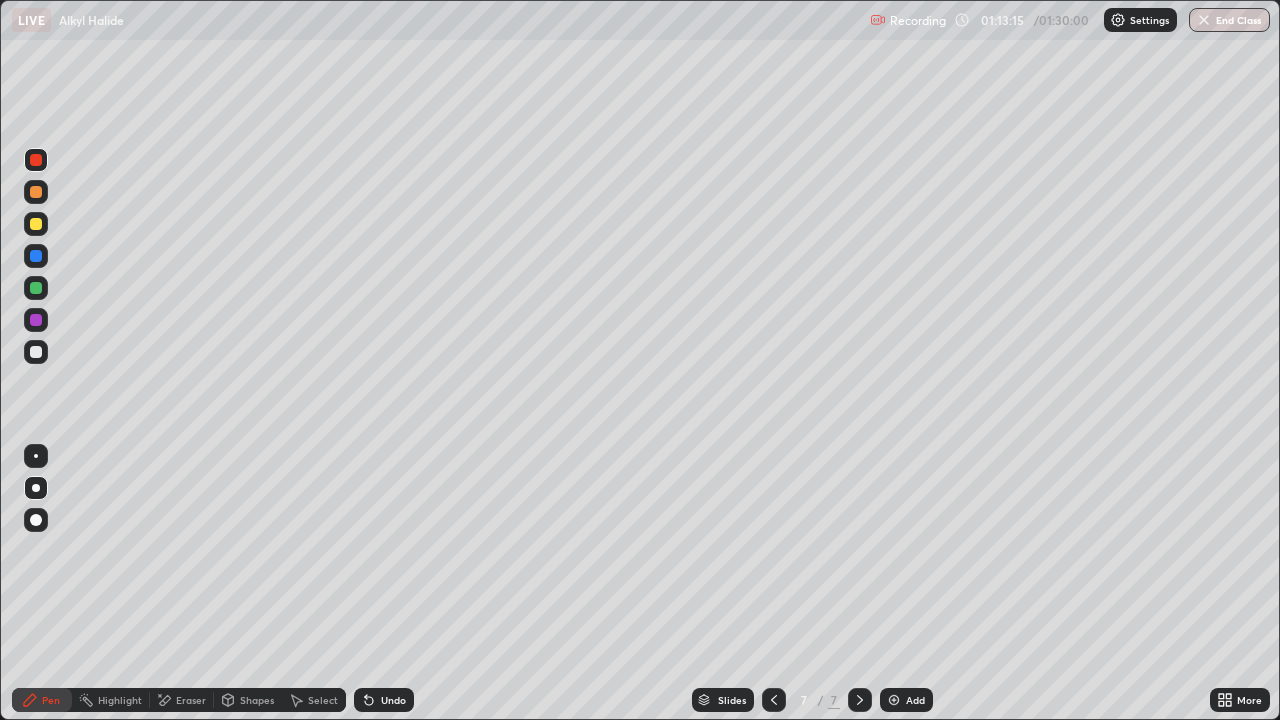 click on "Add" at bounding box center [915, 700] 